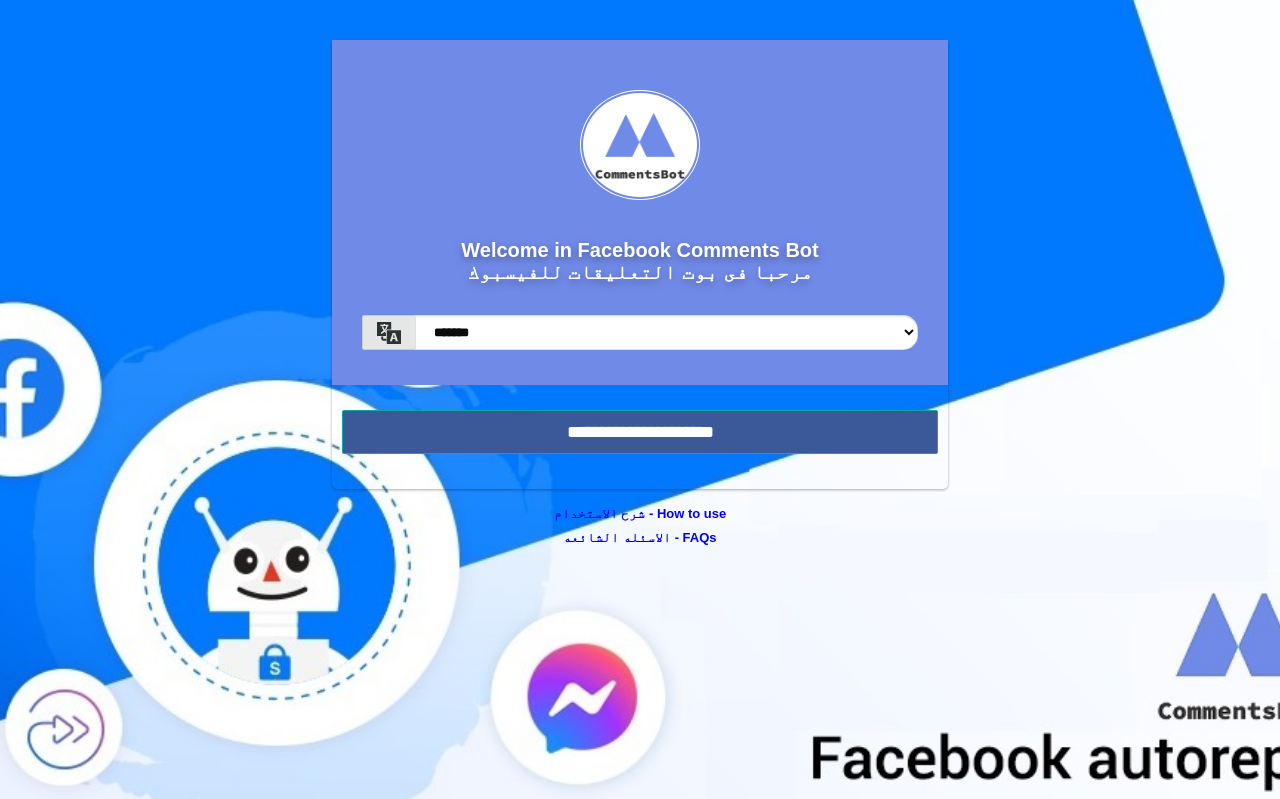 scroll, scrollTop: 0, scrollLeft: 0, axis: both 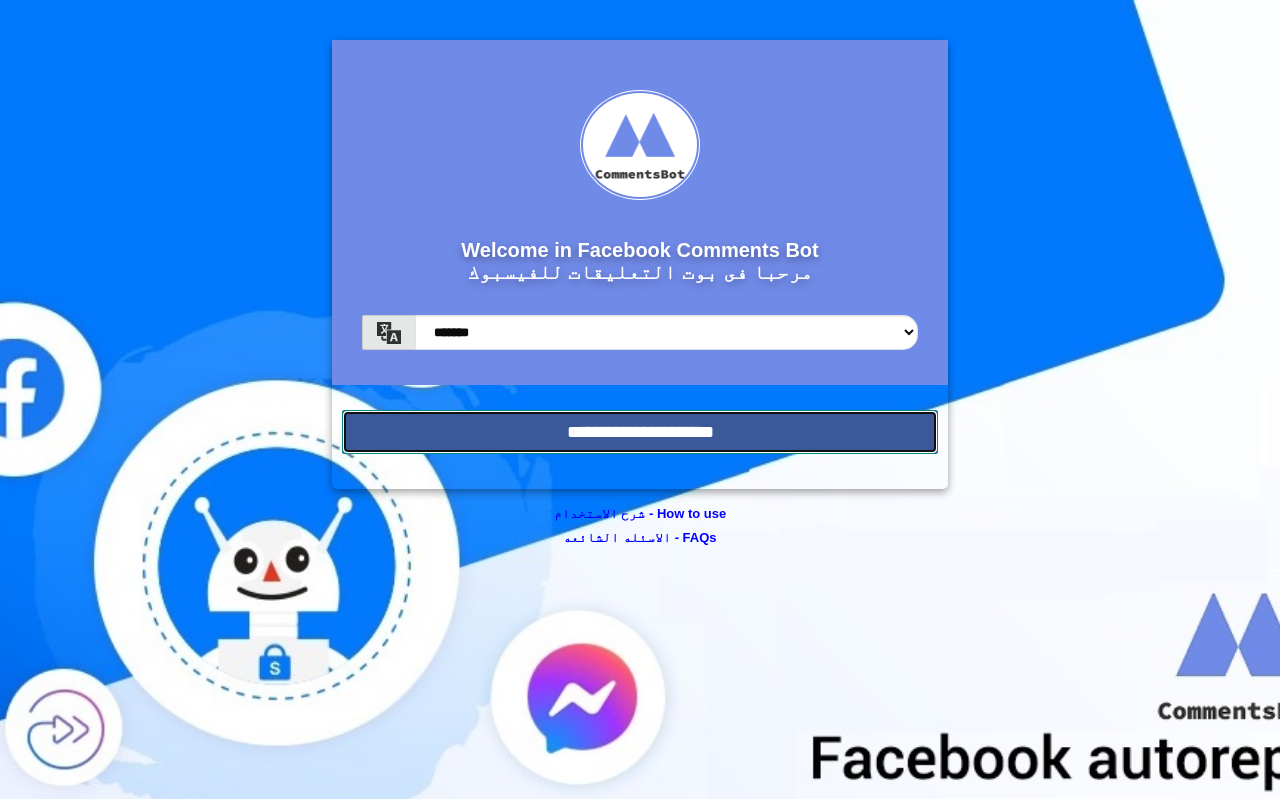click on "**********" at bounding box center [640, 432] 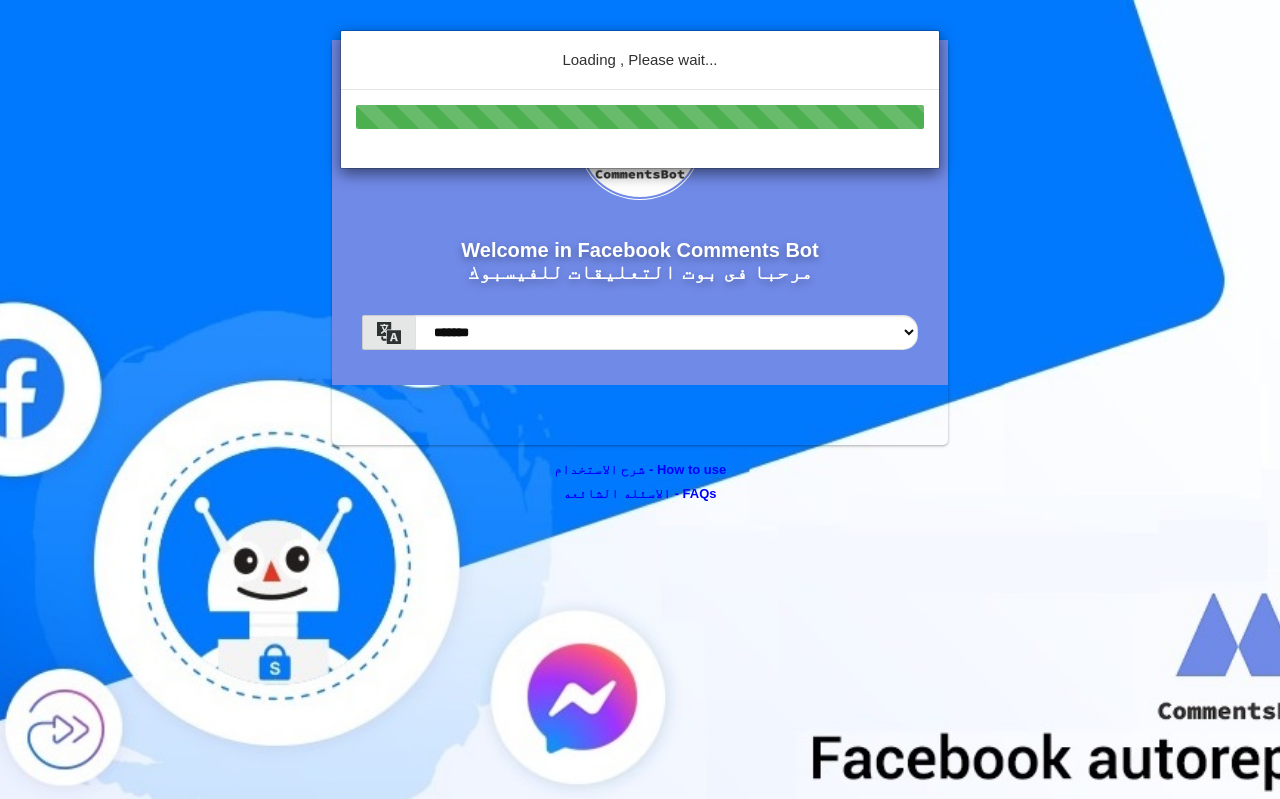 scroll, scrollTop: 0, scrollLeft: 0, axis: both 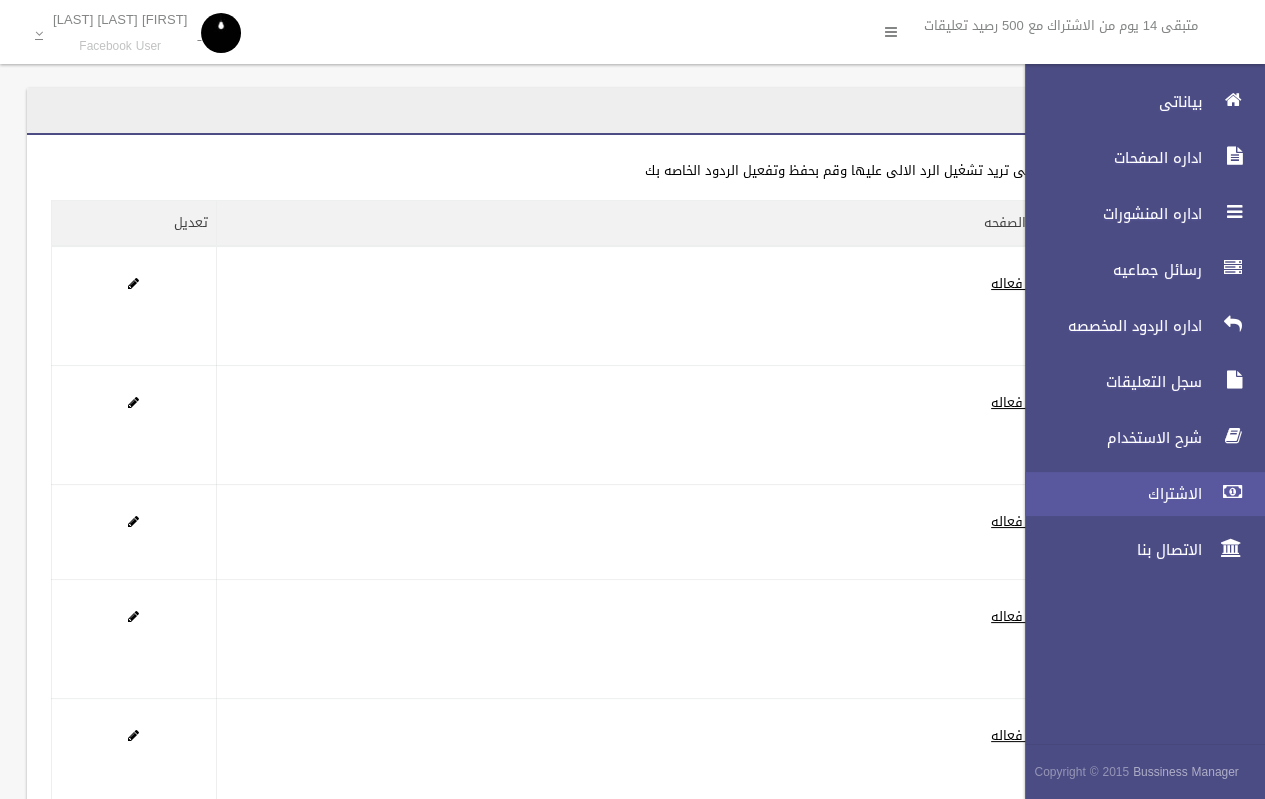 click on "الاشتراك" at bounding box center (1108, 494) 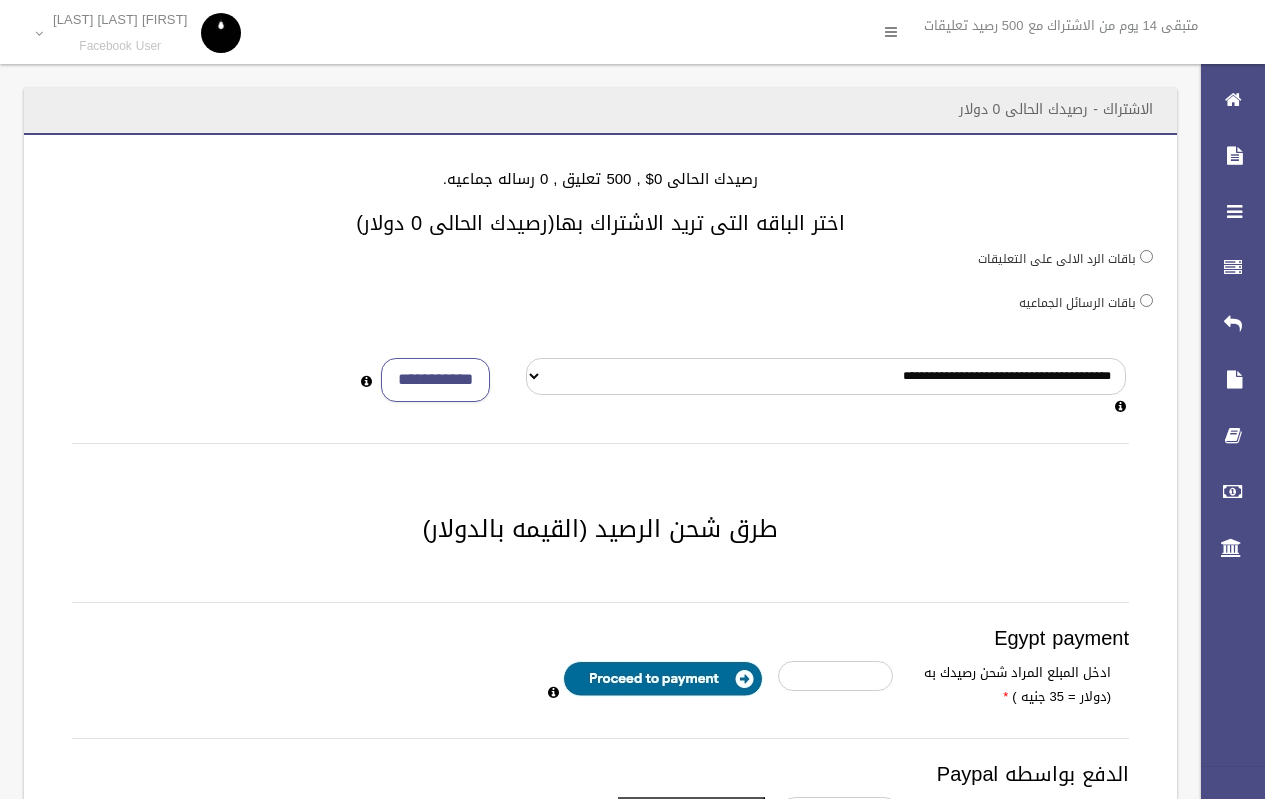 scroll, scrollTop: 0, scrollLeft: 0, axis: both 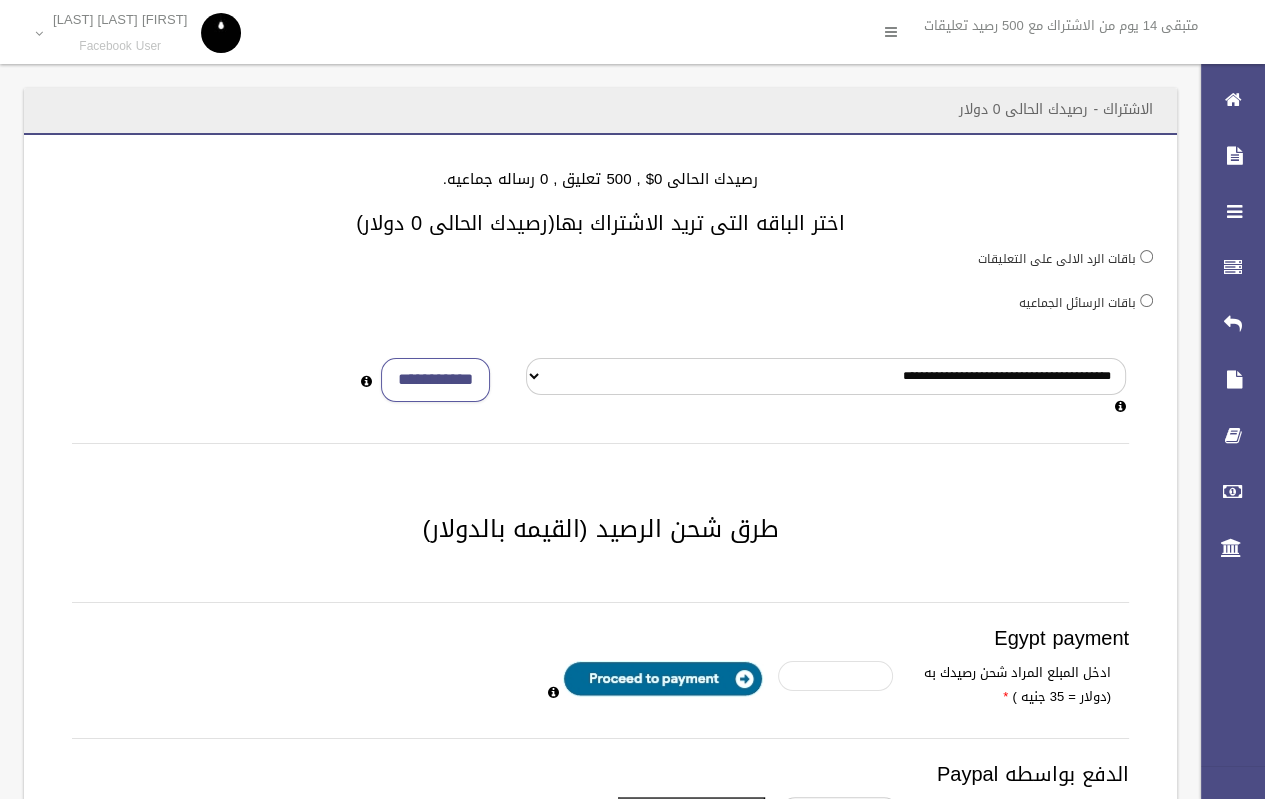 click at bounding box center [835, 676] 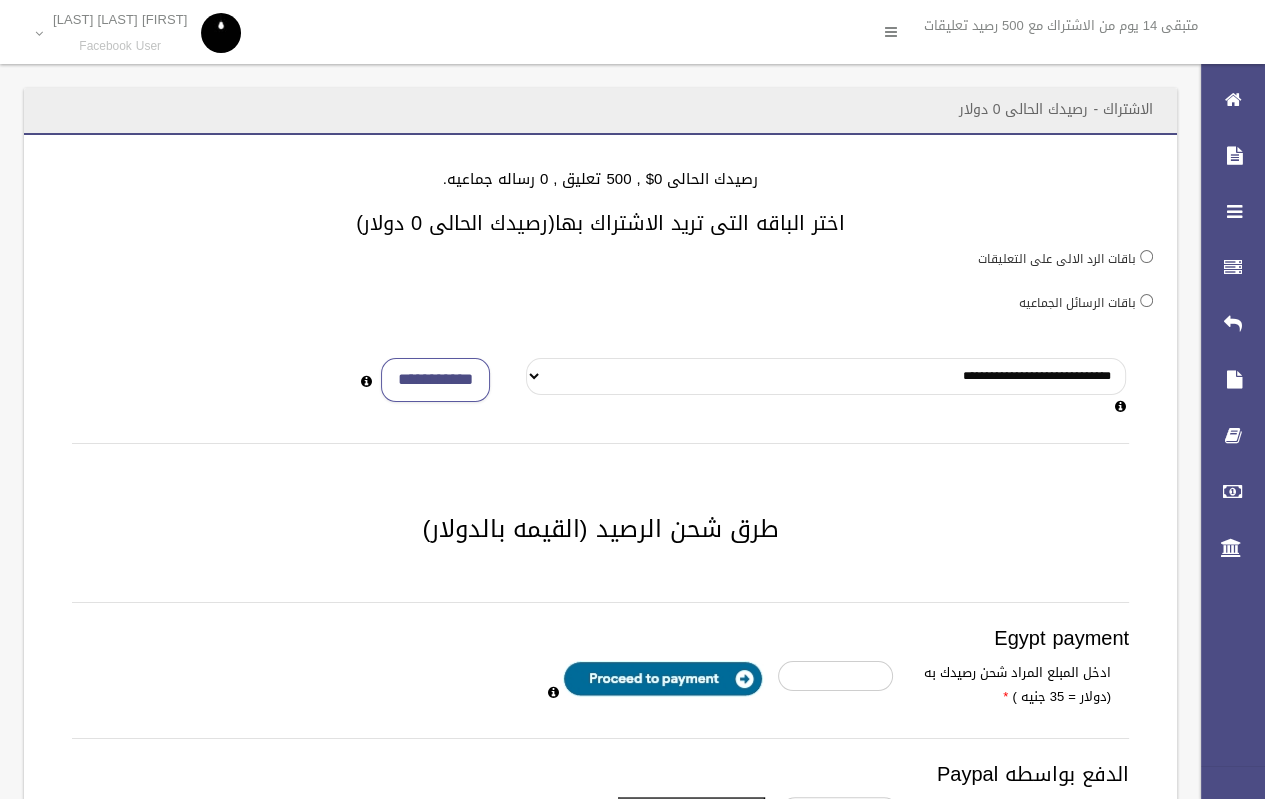 click on "**********" at bounding box center [826, 376] 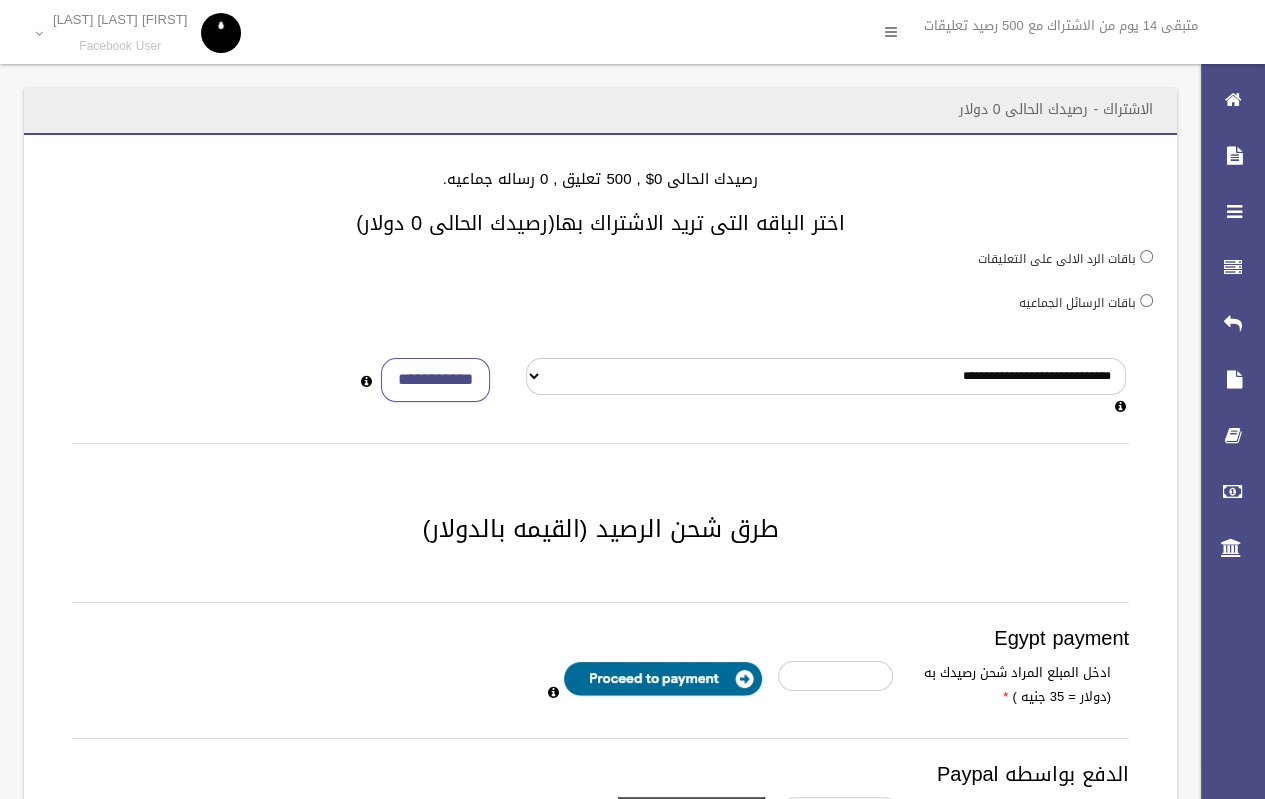 click on "ادخل المبلع المراد شحن رصيدك به (دولار = 35 جنيه )" at bounding box center (690, 687) 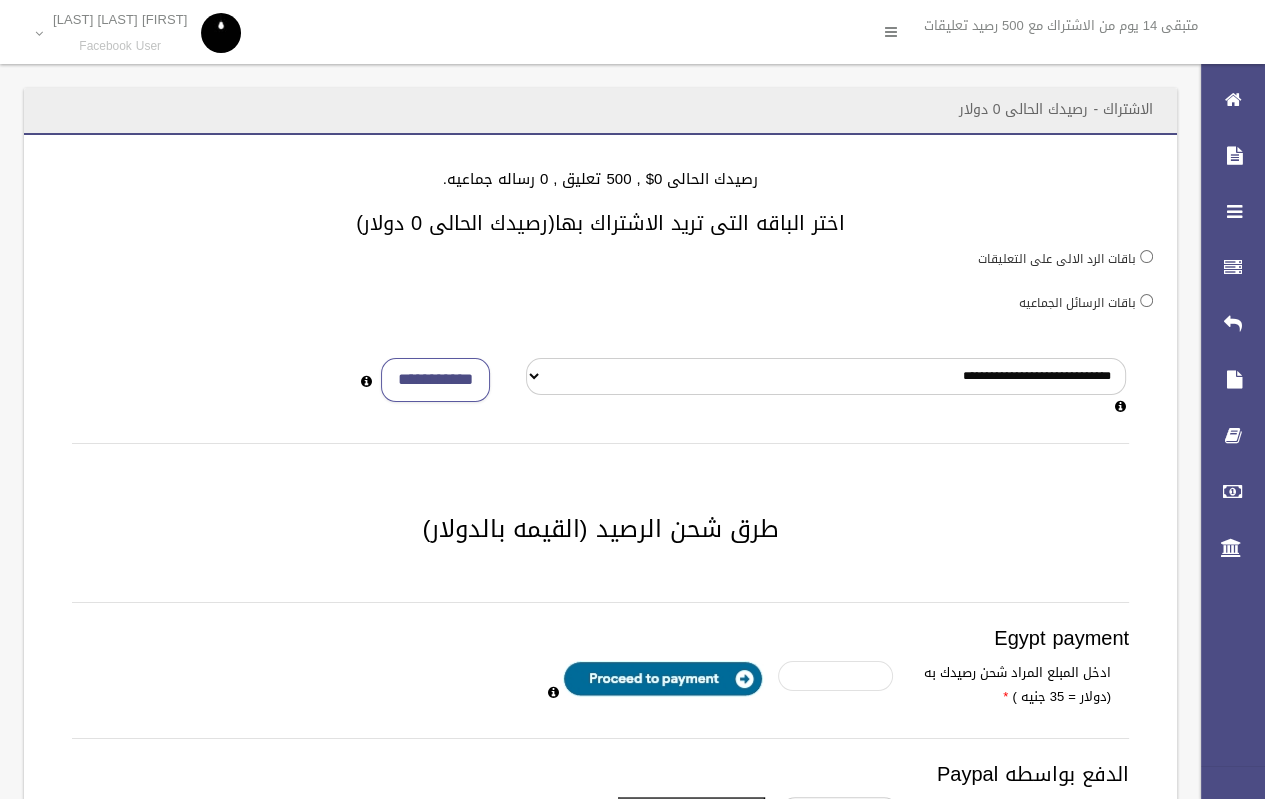 click at bounding box center (835, 676) 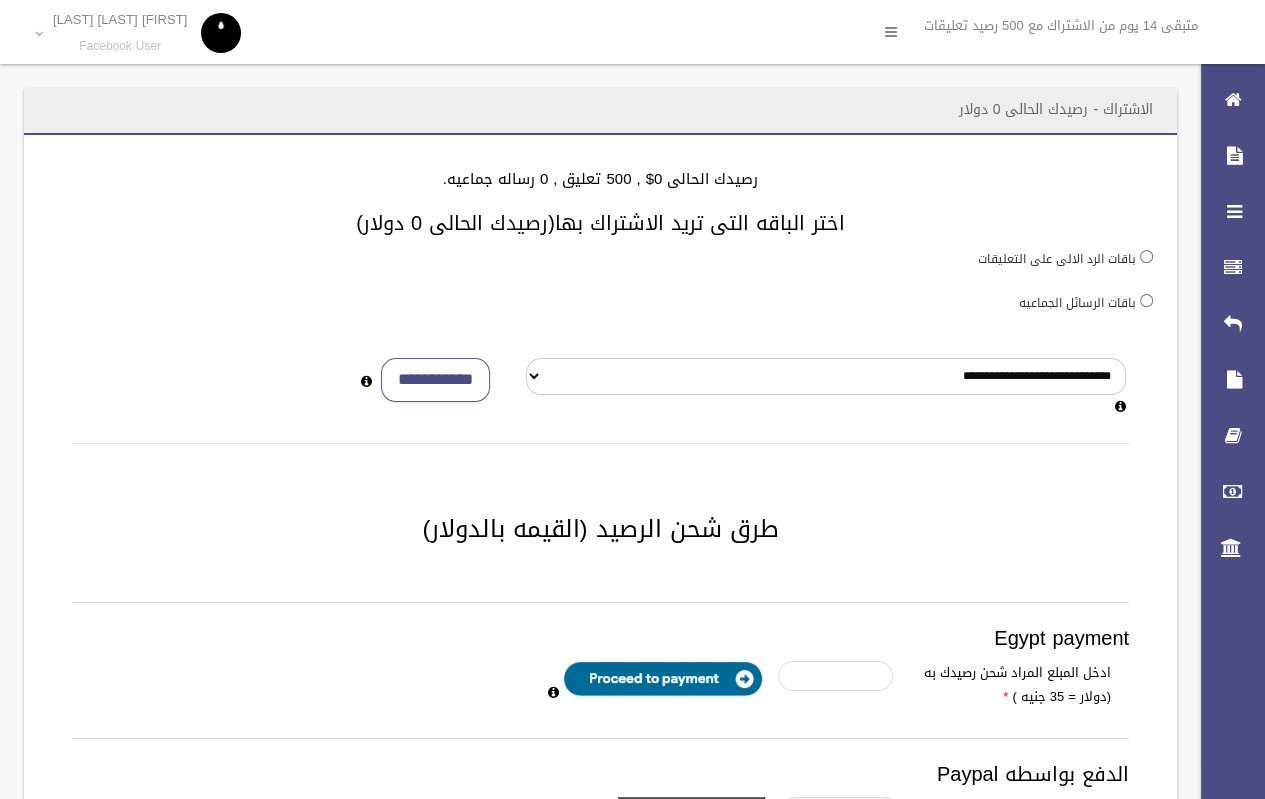 type on "**" 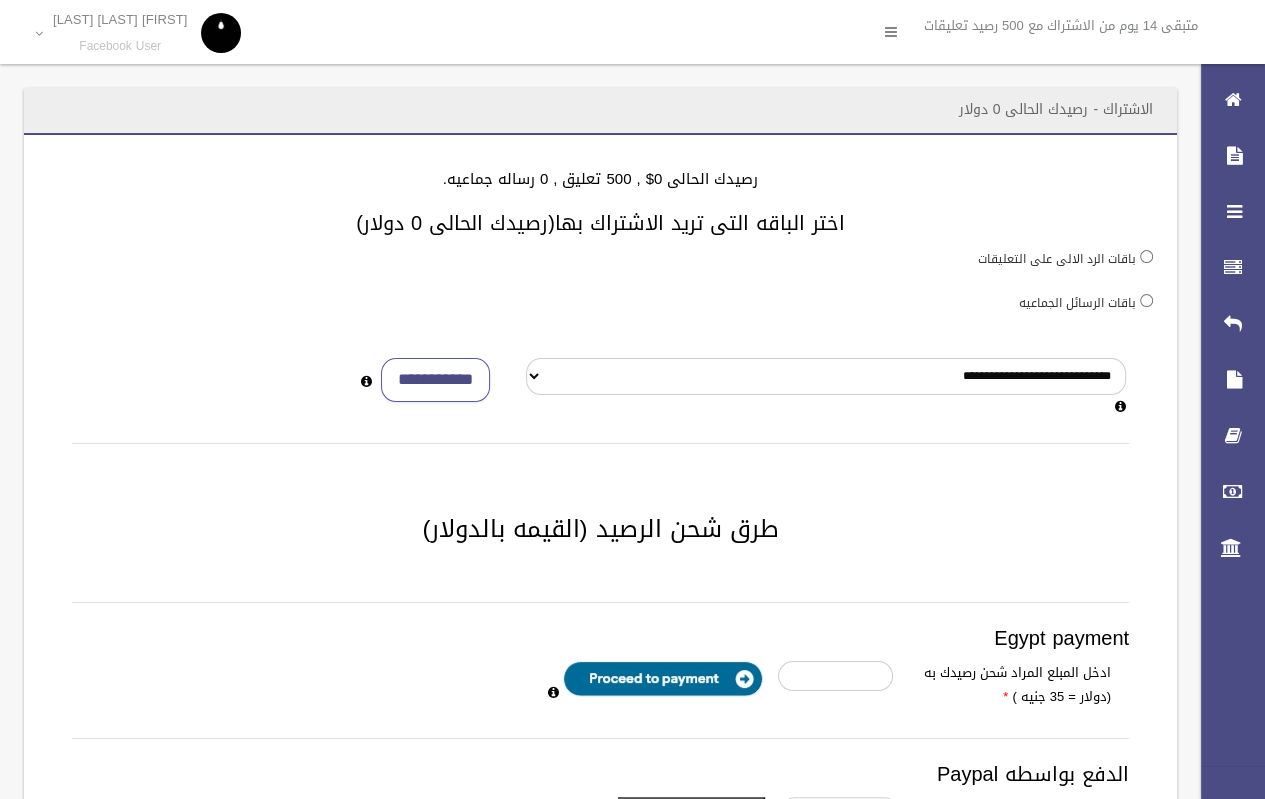 click at bounding box center (663, 679) 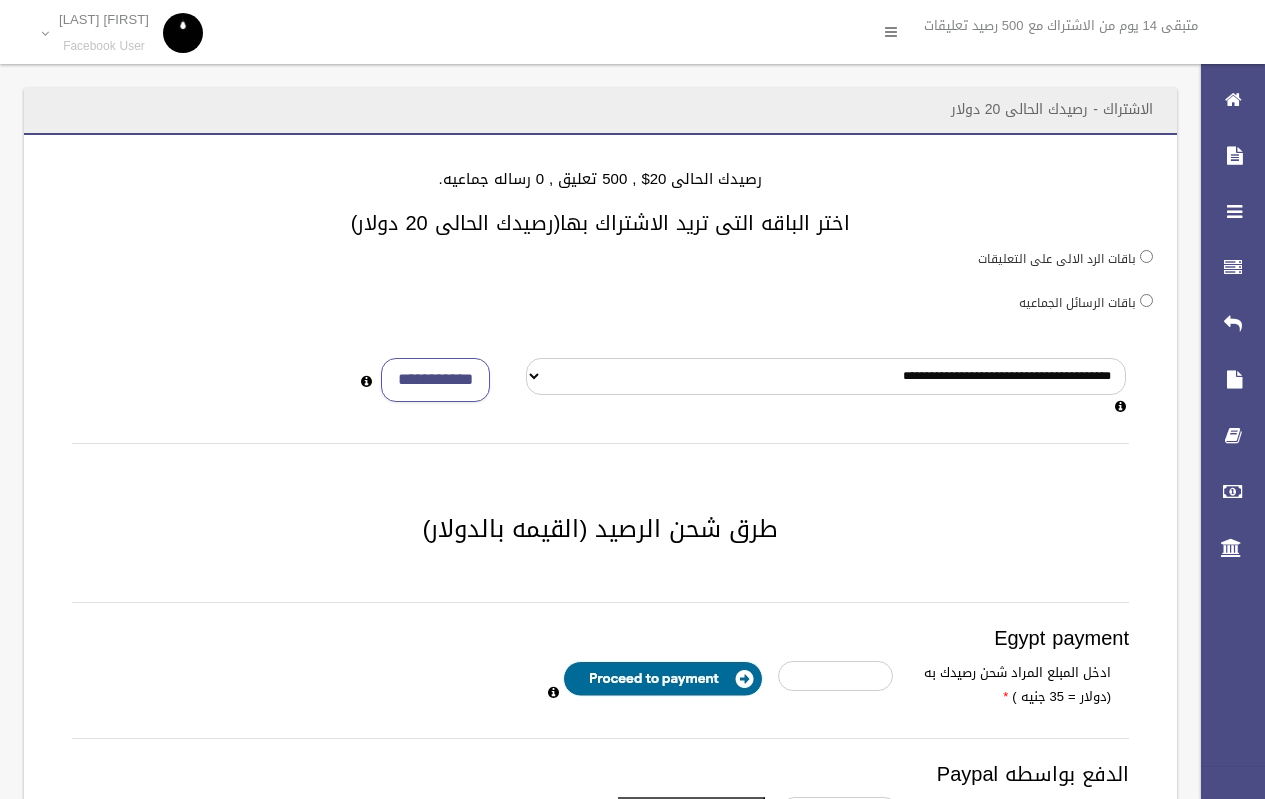 scroll, scrollTop: 0, scrollLeft: 0, axis: both 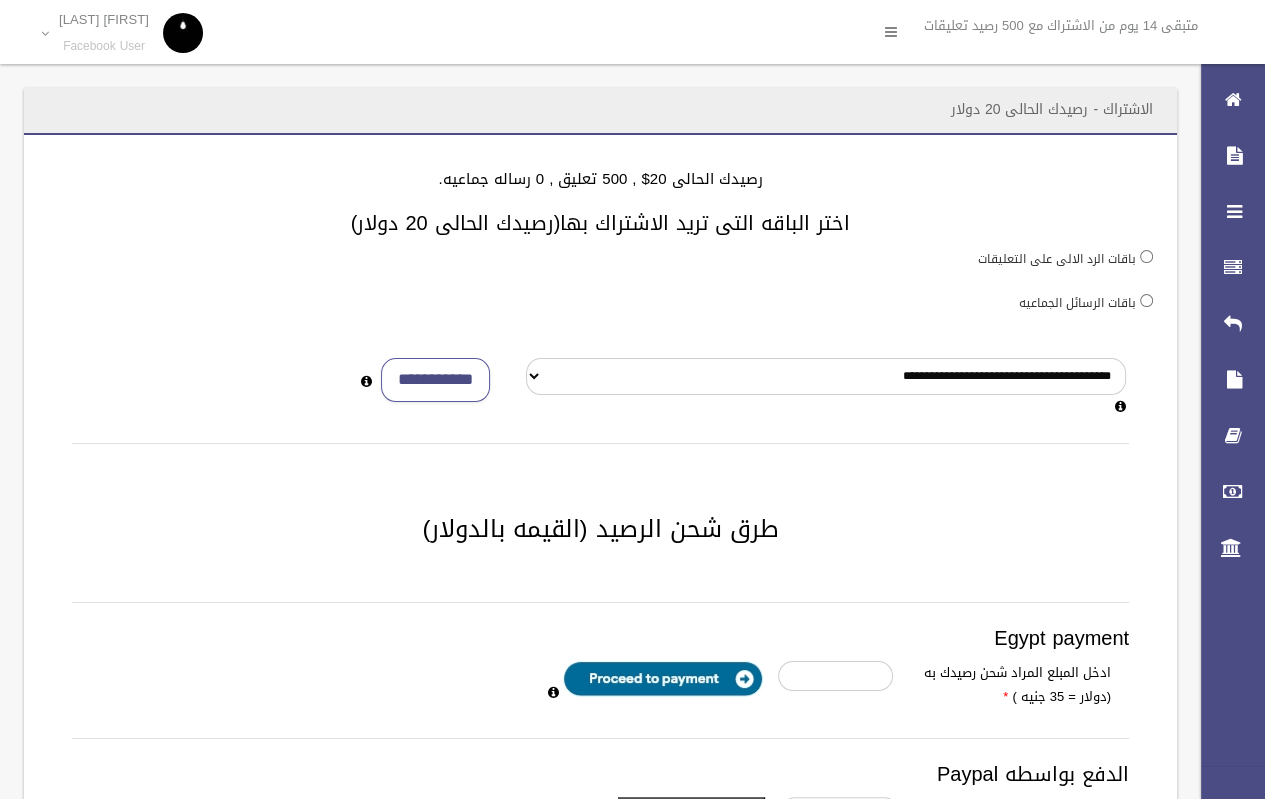 click on "**********" at bounding box center (600, 638) 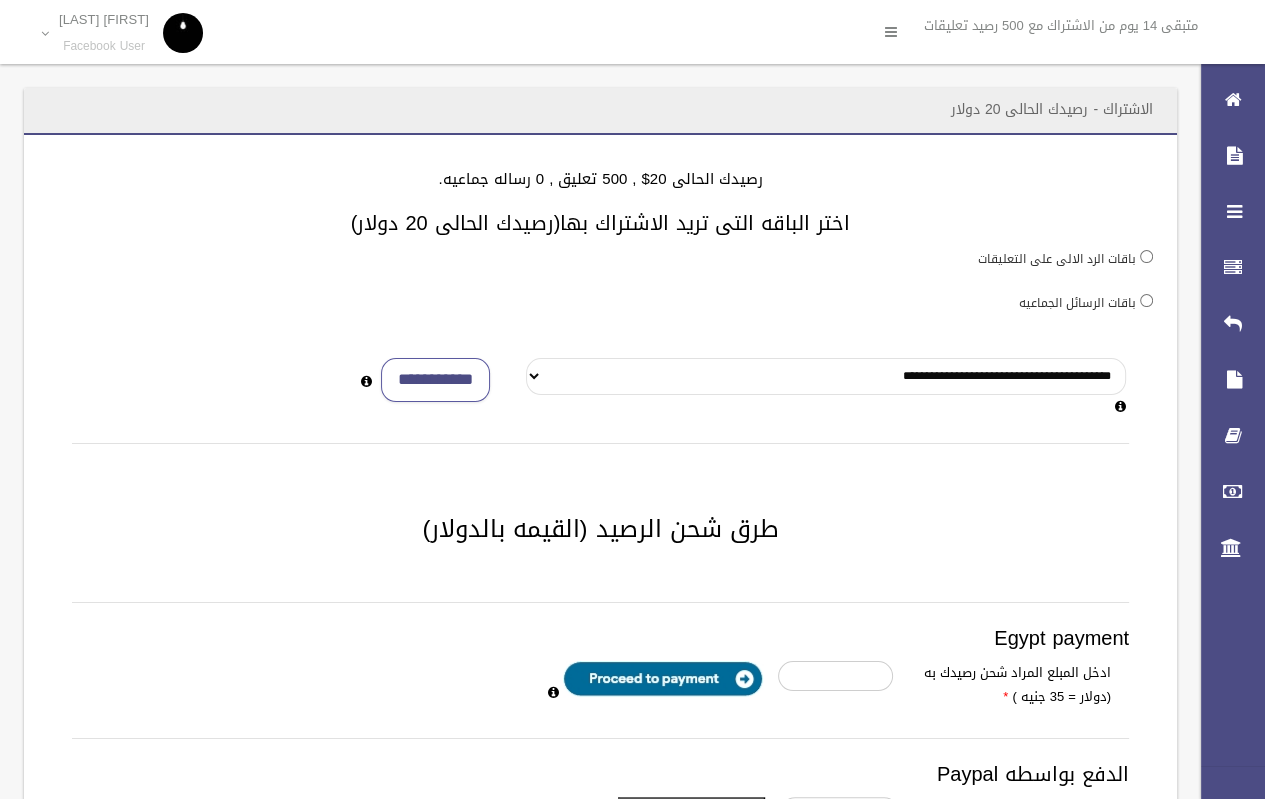 click on "**********" at bounding box center [826, 376] 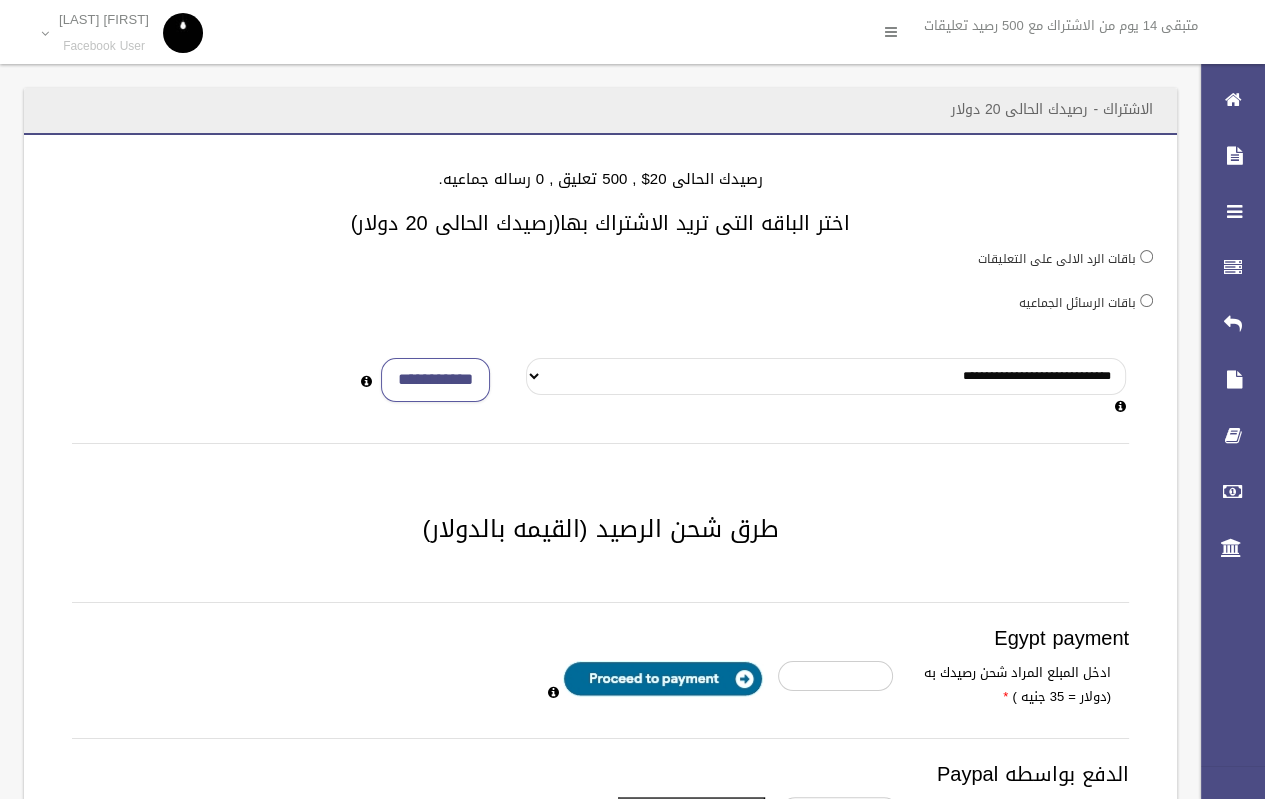 click on "**********" at bounding box center [826, 376] 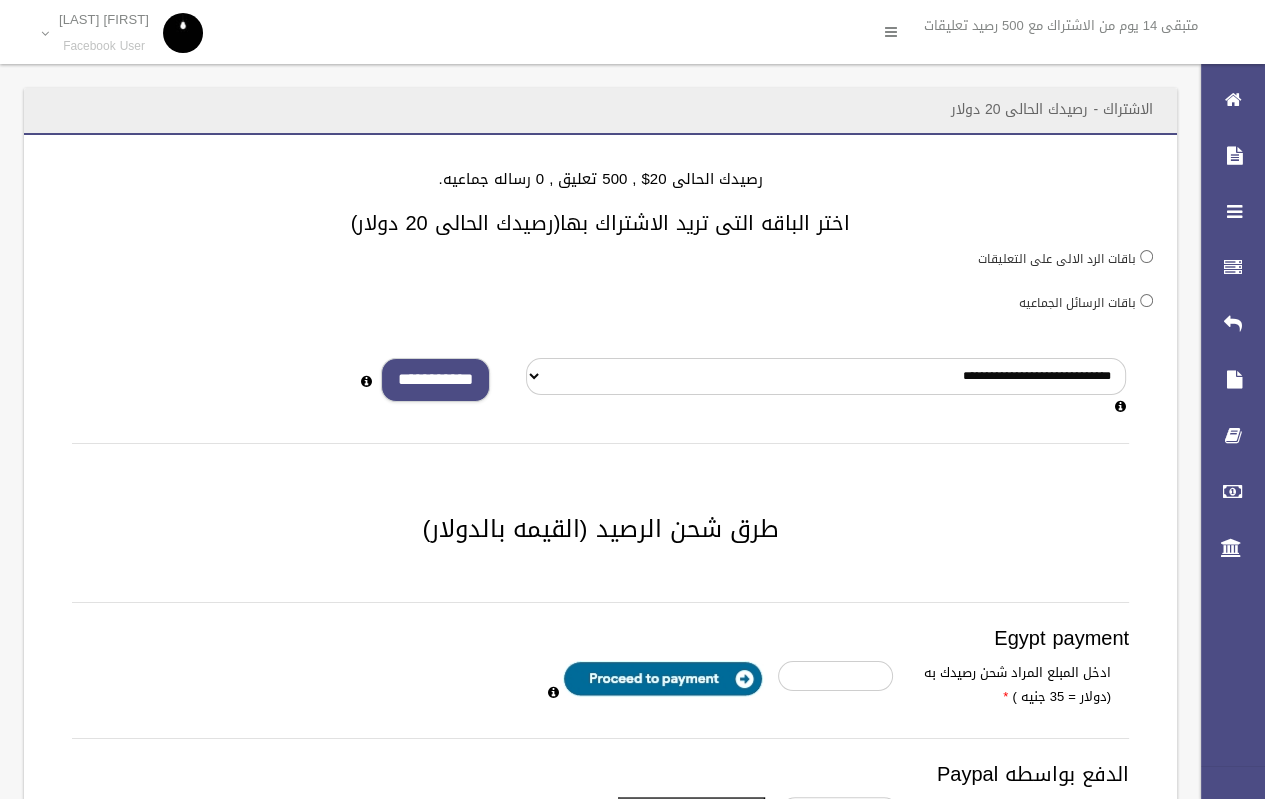 click on "**********" at bounding box center (435, 380) 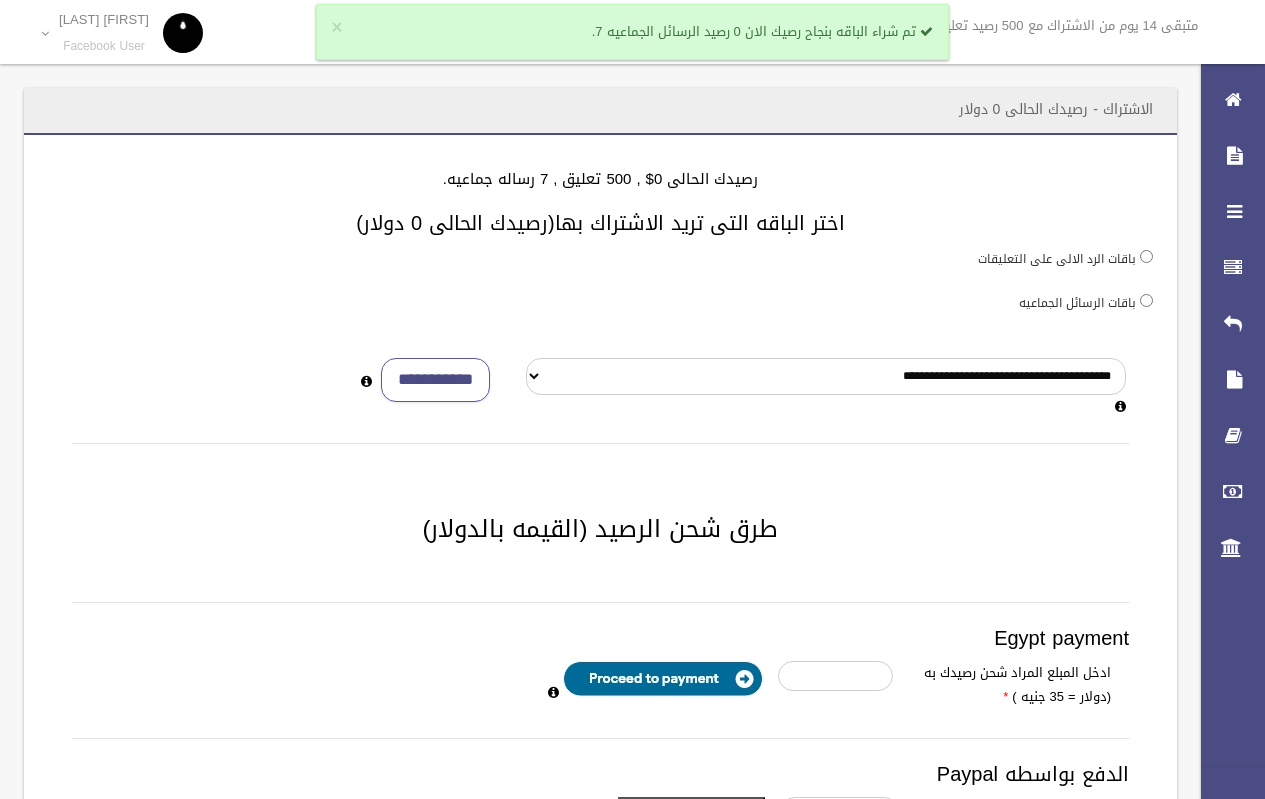 scroll, scrollTop: 0, scrollLeft: 0, axis: both 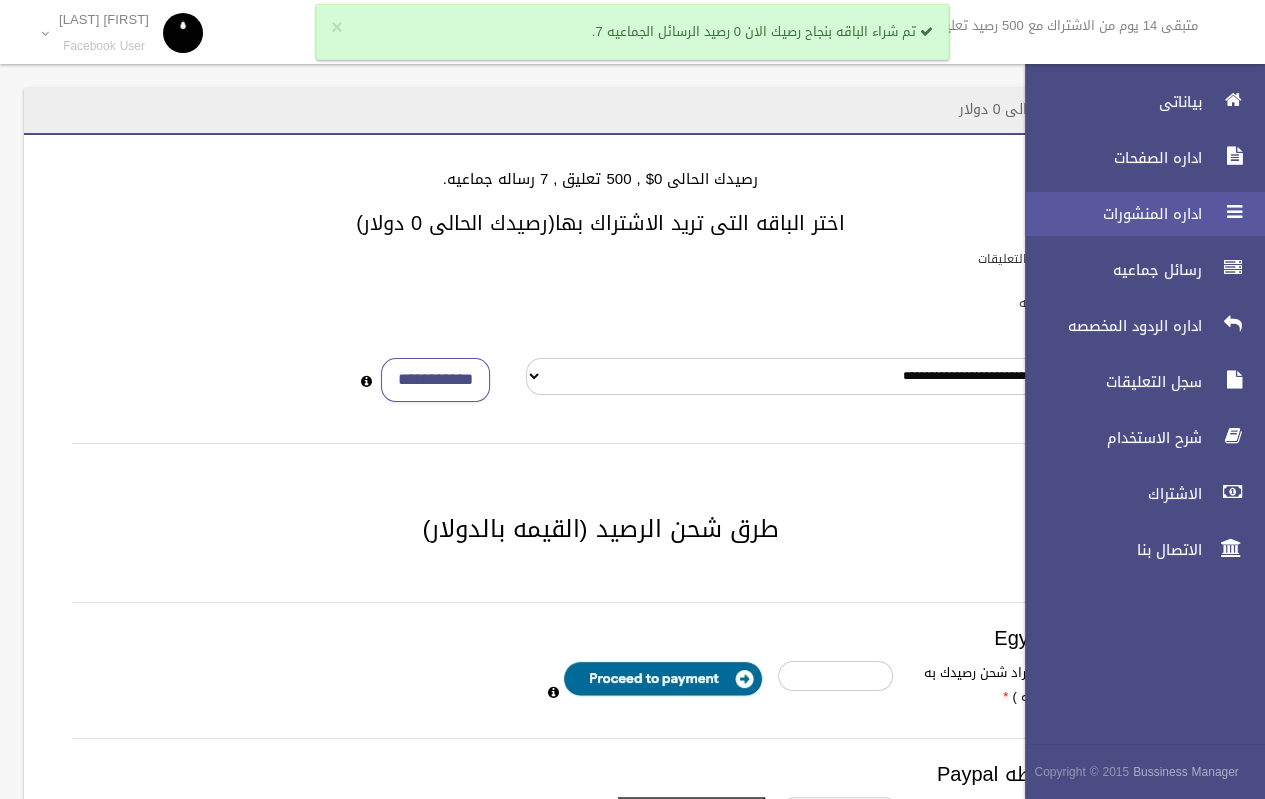 click on "اداره المنشورات" at bounding box center (1108, 214) 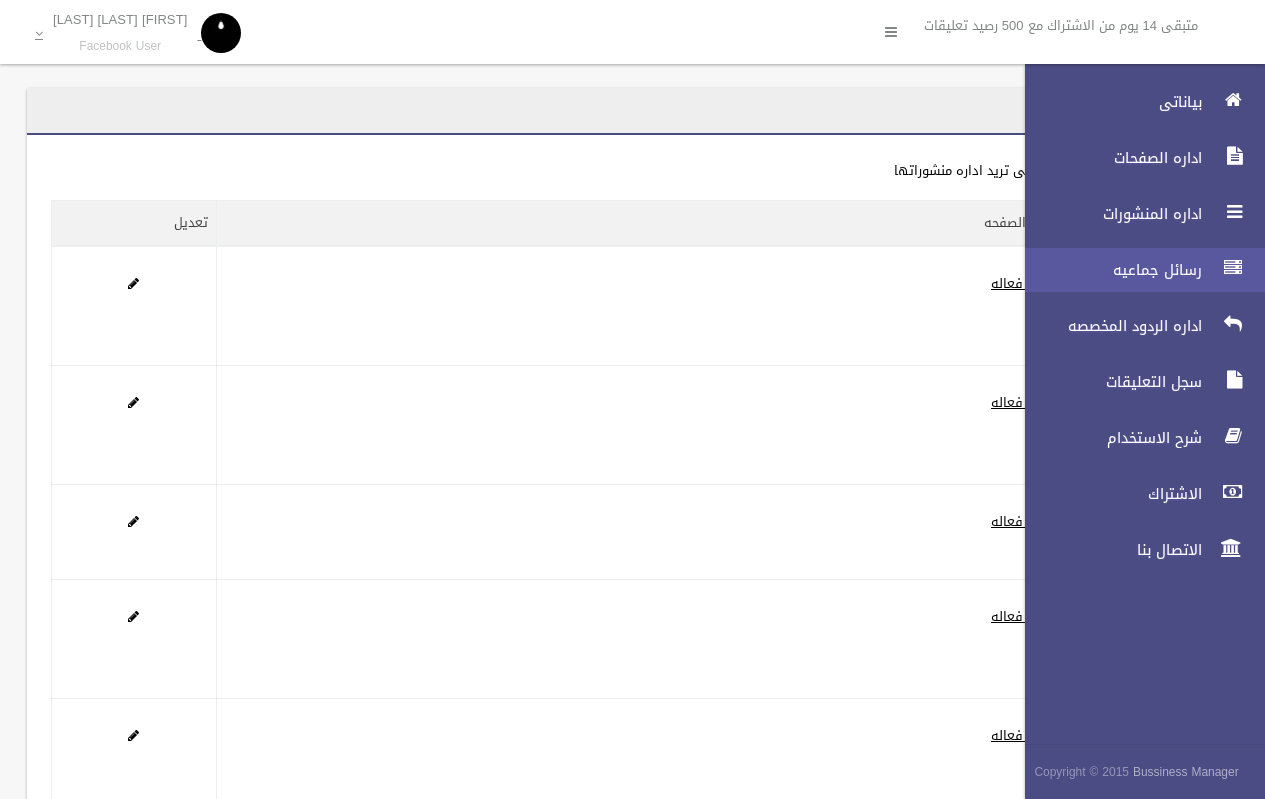 scroll, scrollTop: 0, scrollLeft: 0, axis: both 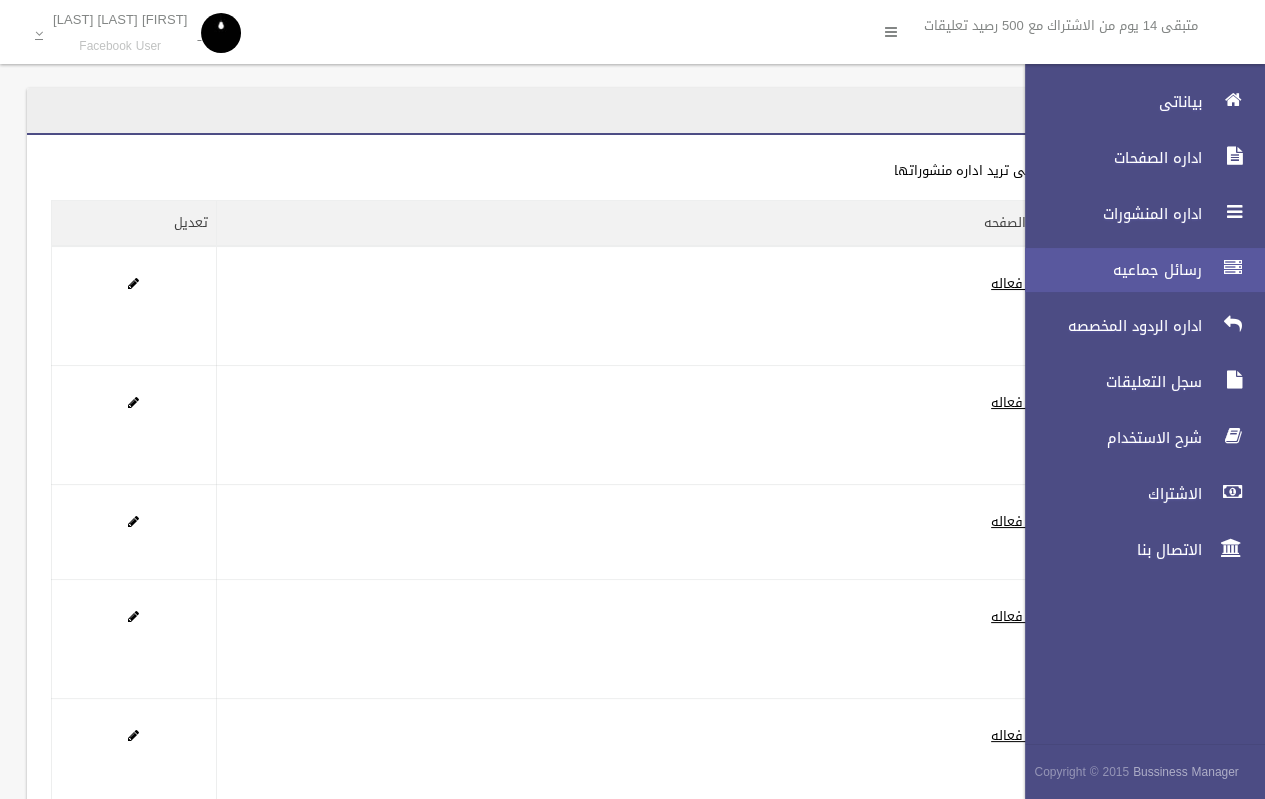 click on "رسائل جماعيه" at bounding box center [1108, 270] 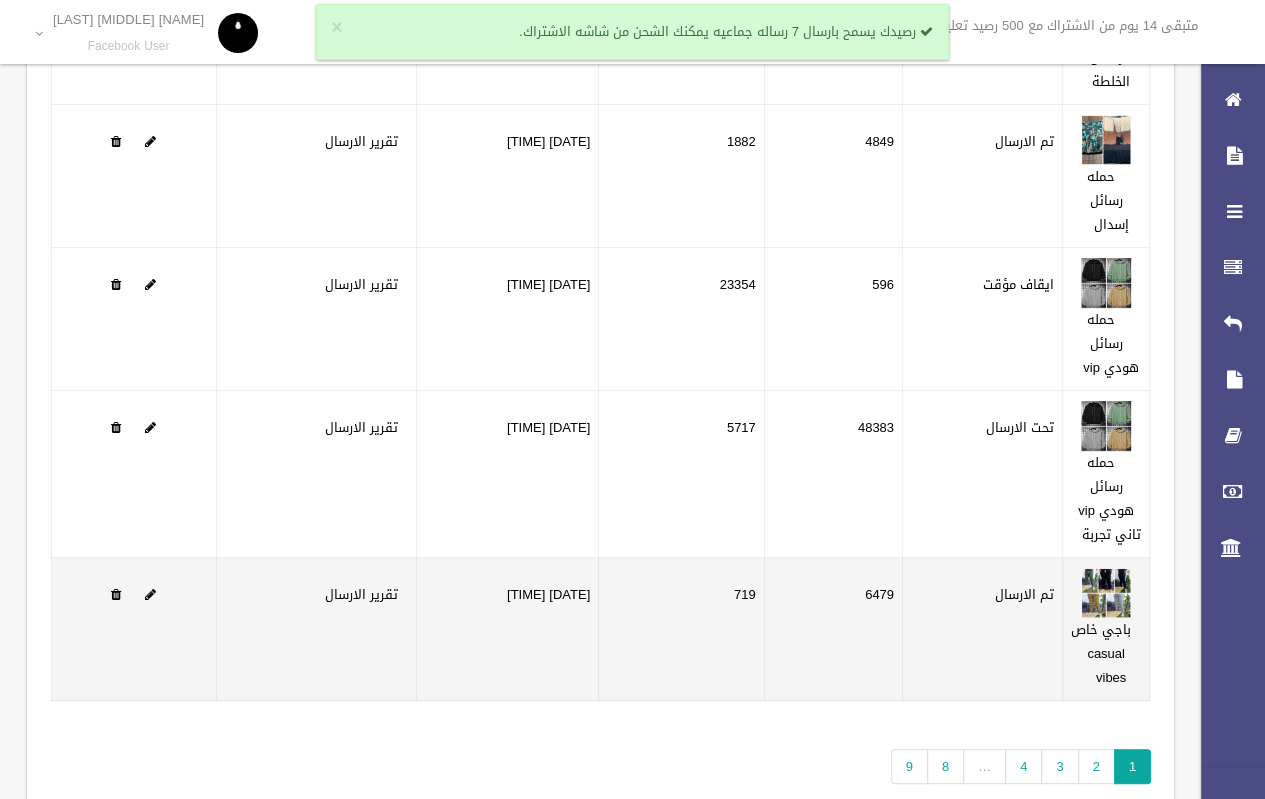 scroll, scrollTop: 300, scrollLeft: 0, axis: vertical 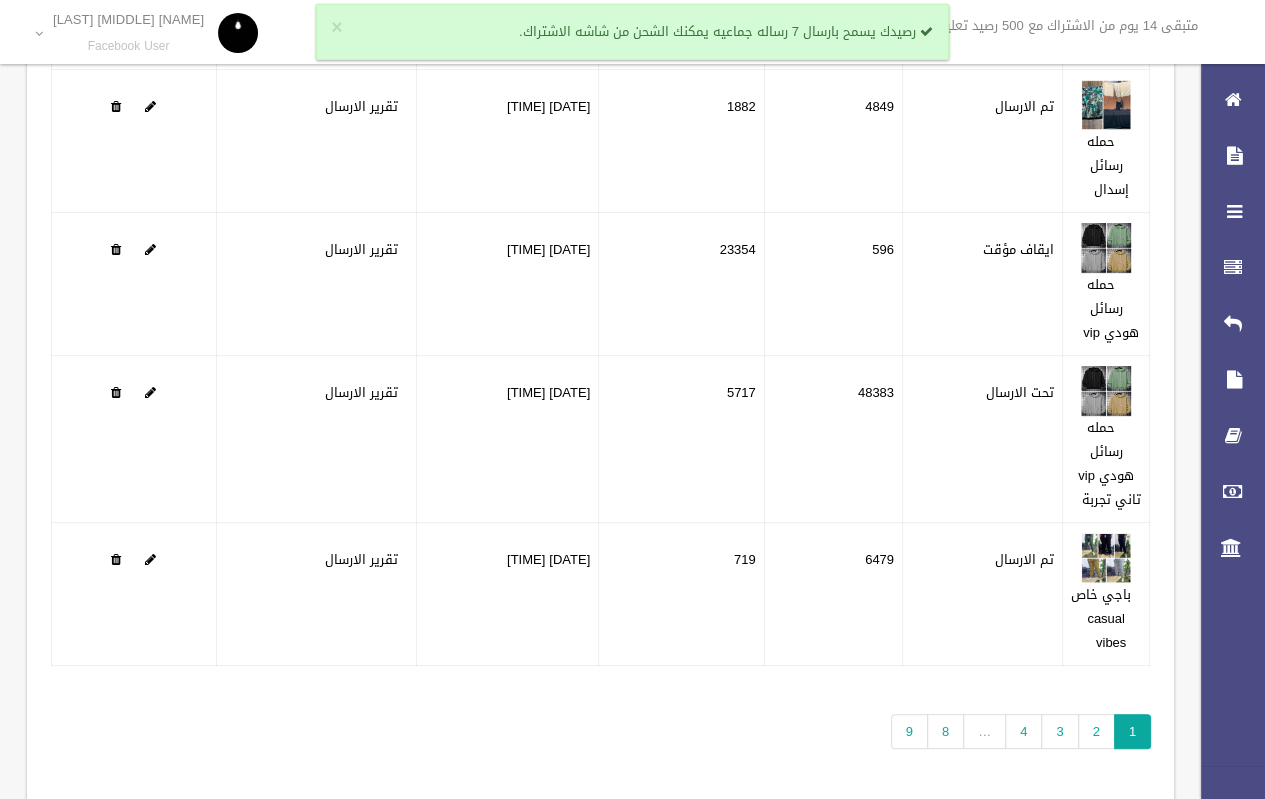 click on "…" at bounding box center [984, 731] 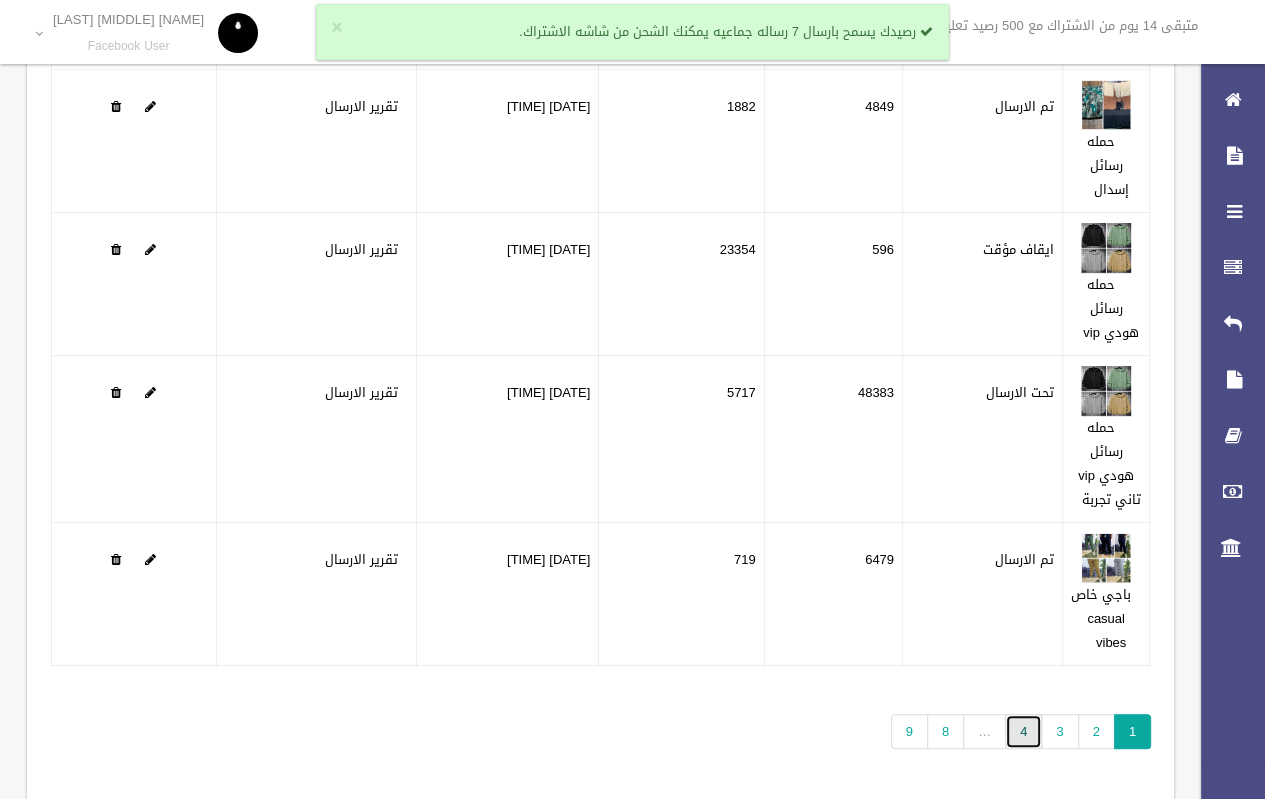 click on "4" at bounding box center (1023, 731) 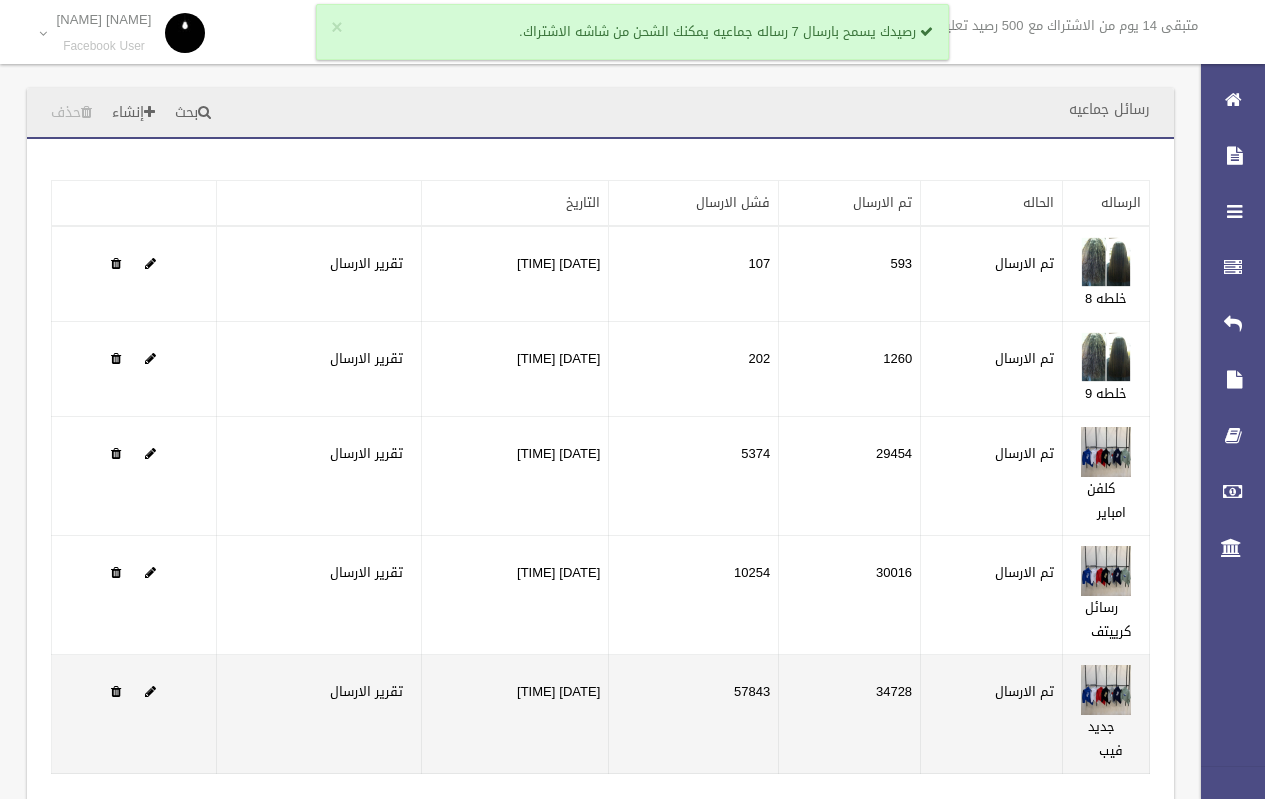 scroll, scrollTop: 0, scrollLeft: 0, axis: both 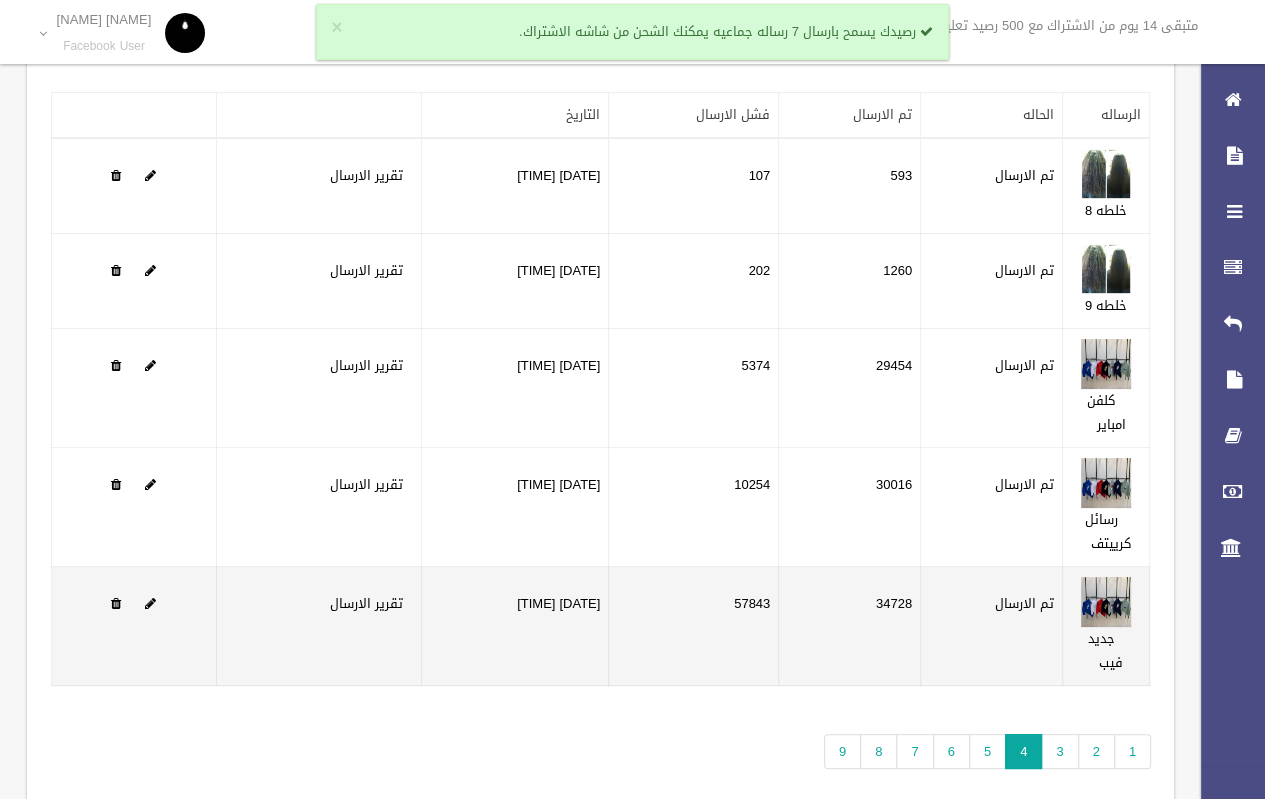 click at bounding box center [134, 626] 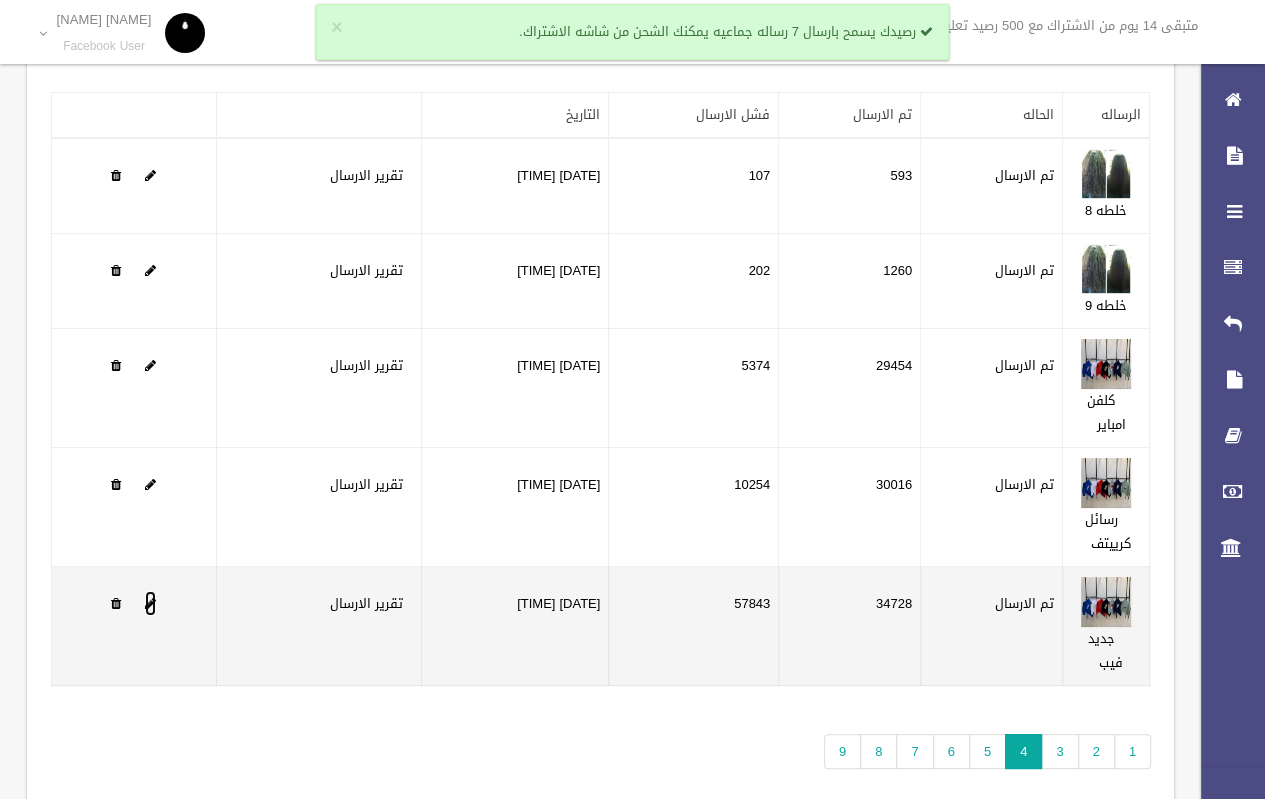 click at bounding box center [150, 603] 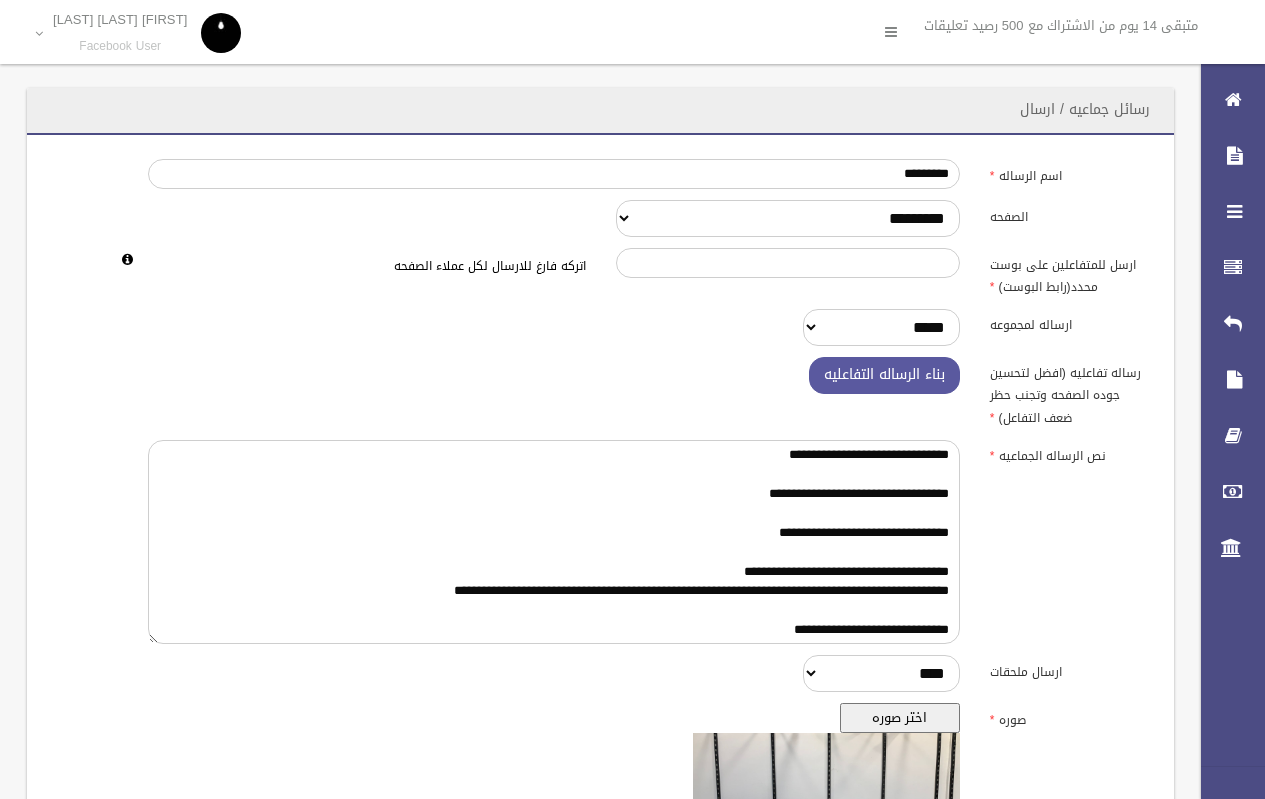 scroll, scrollTop: 0, scrollLeft: 0, axis: both 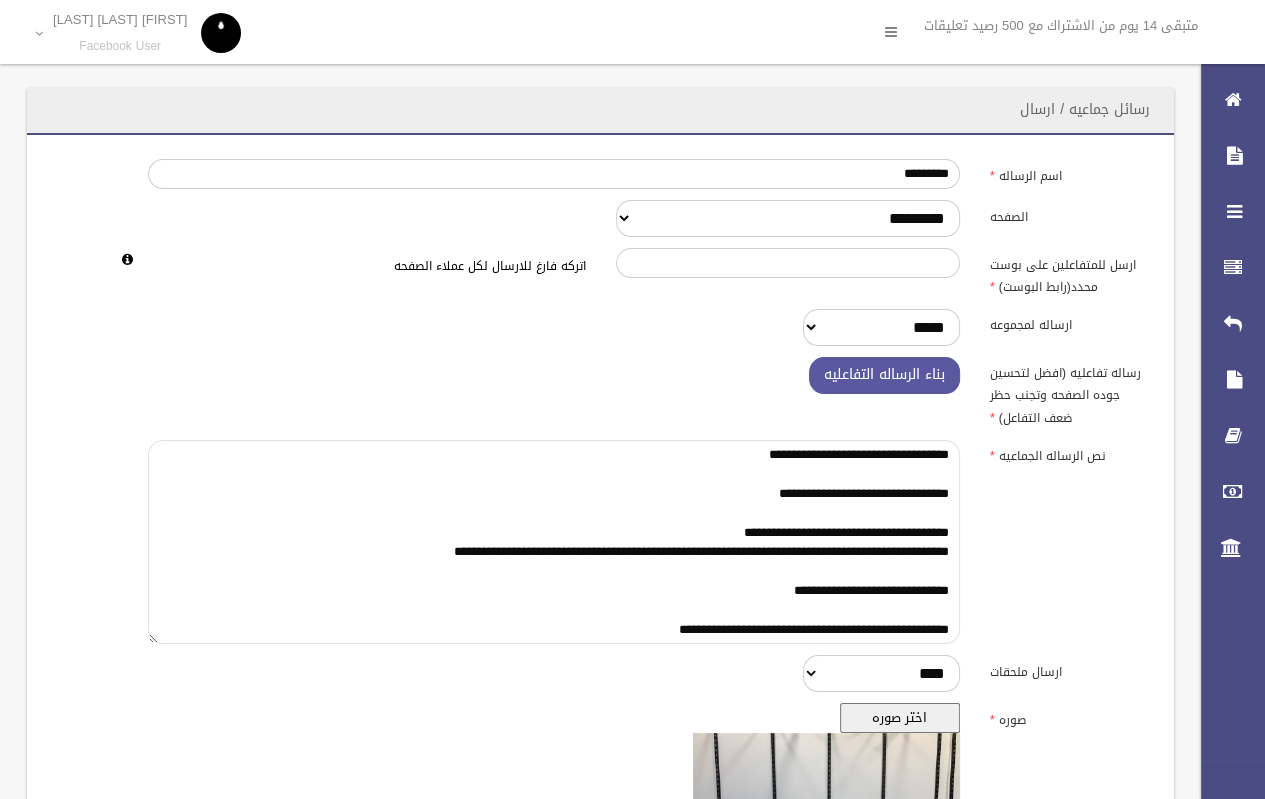 click on "**********" at bounding box center (554, 542) 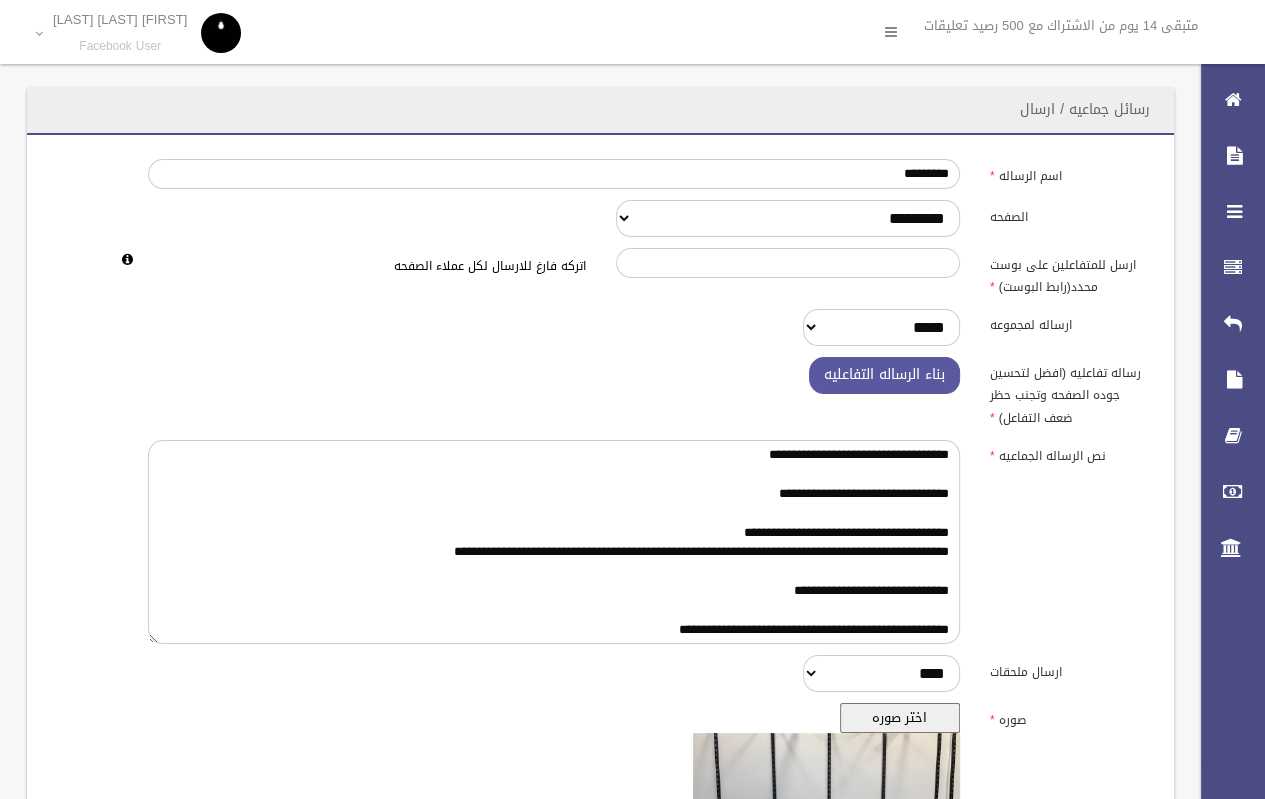 scroll, scrollTop: 468, scrollLeft: 0, axis: vertical 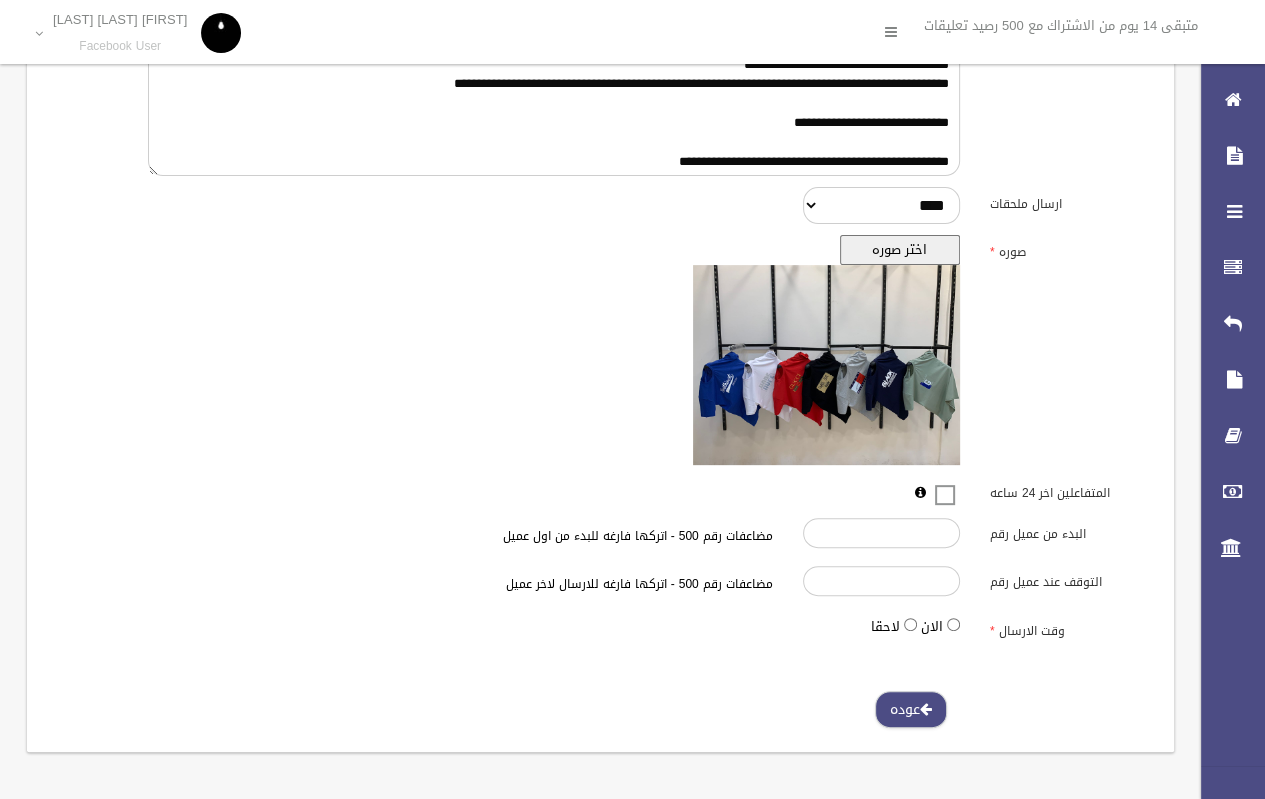 click on "عوده" at bounding box center [911, 709] 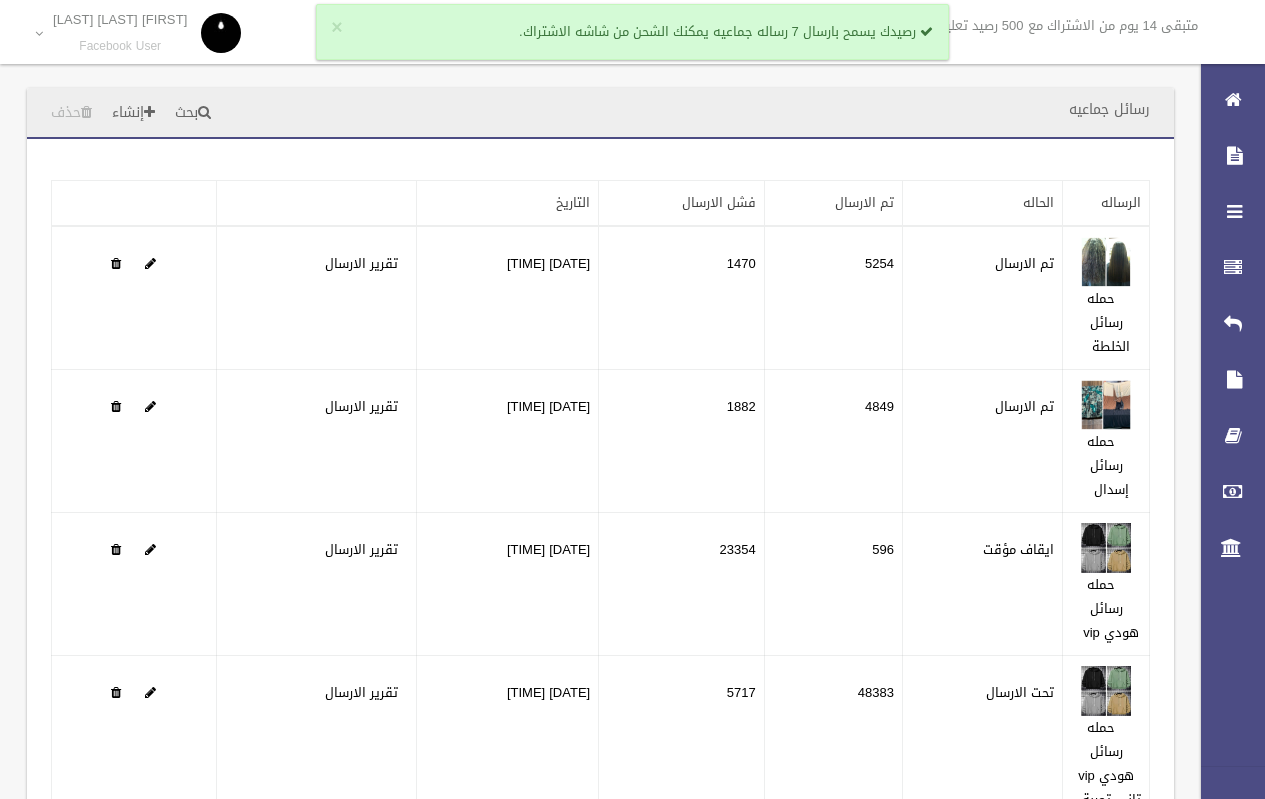 click on "إنشاء" at bounding box center (133, 113) 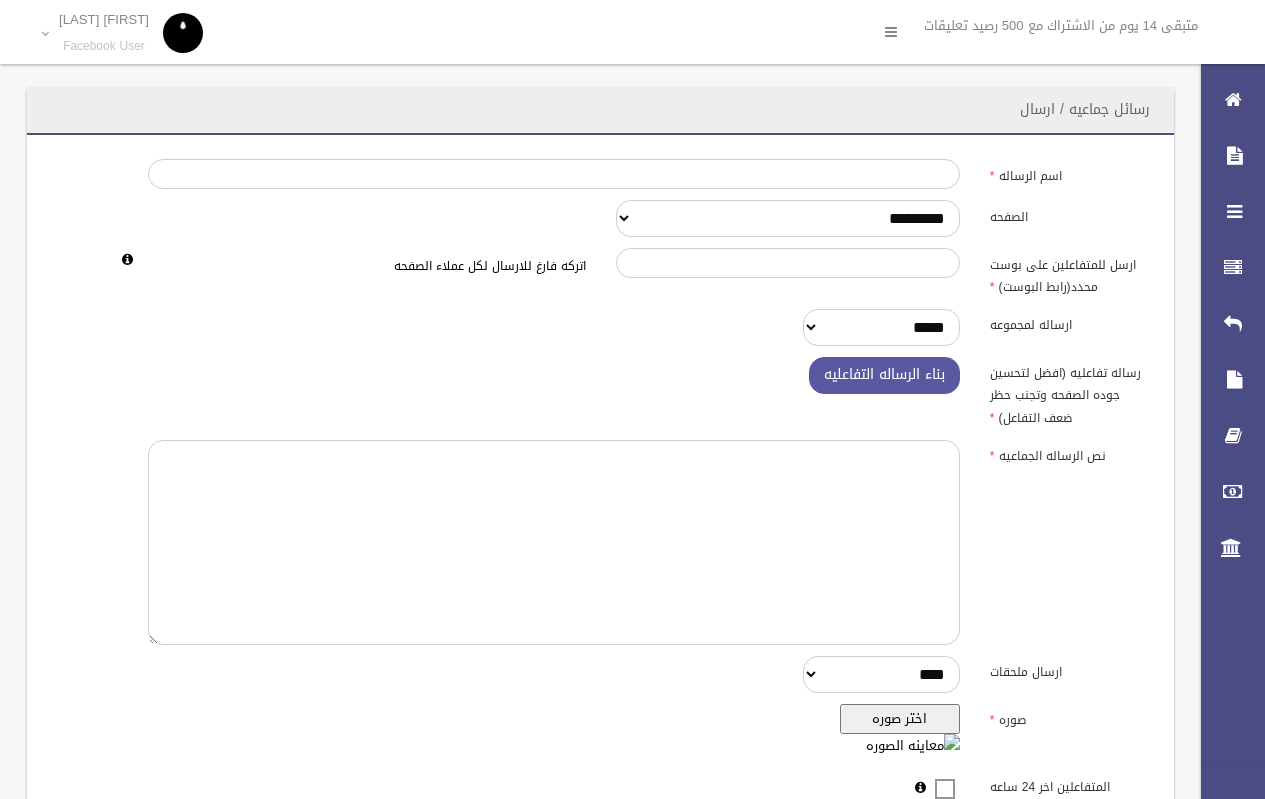 scroll, scrollTop: 0, scrollLeft: 0, axis: both 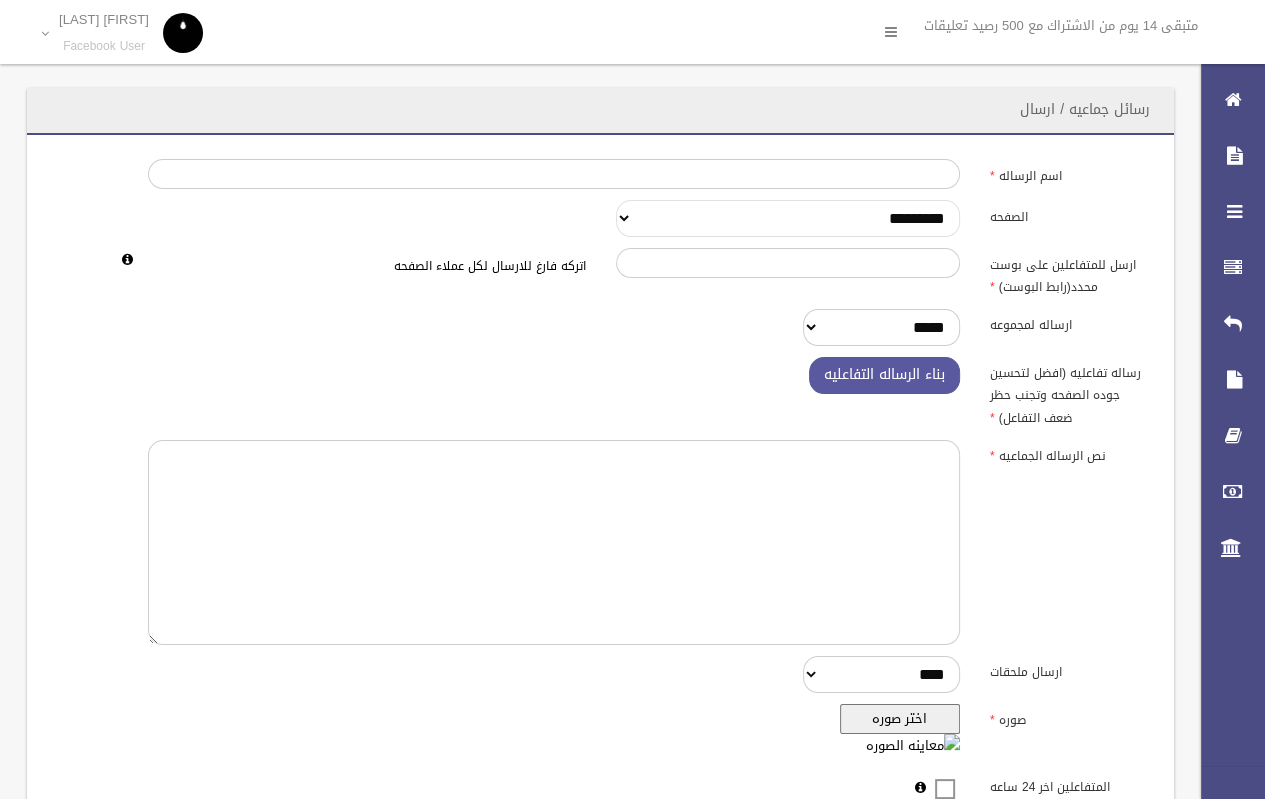 click on "**********" at bounding box center [788, 218] 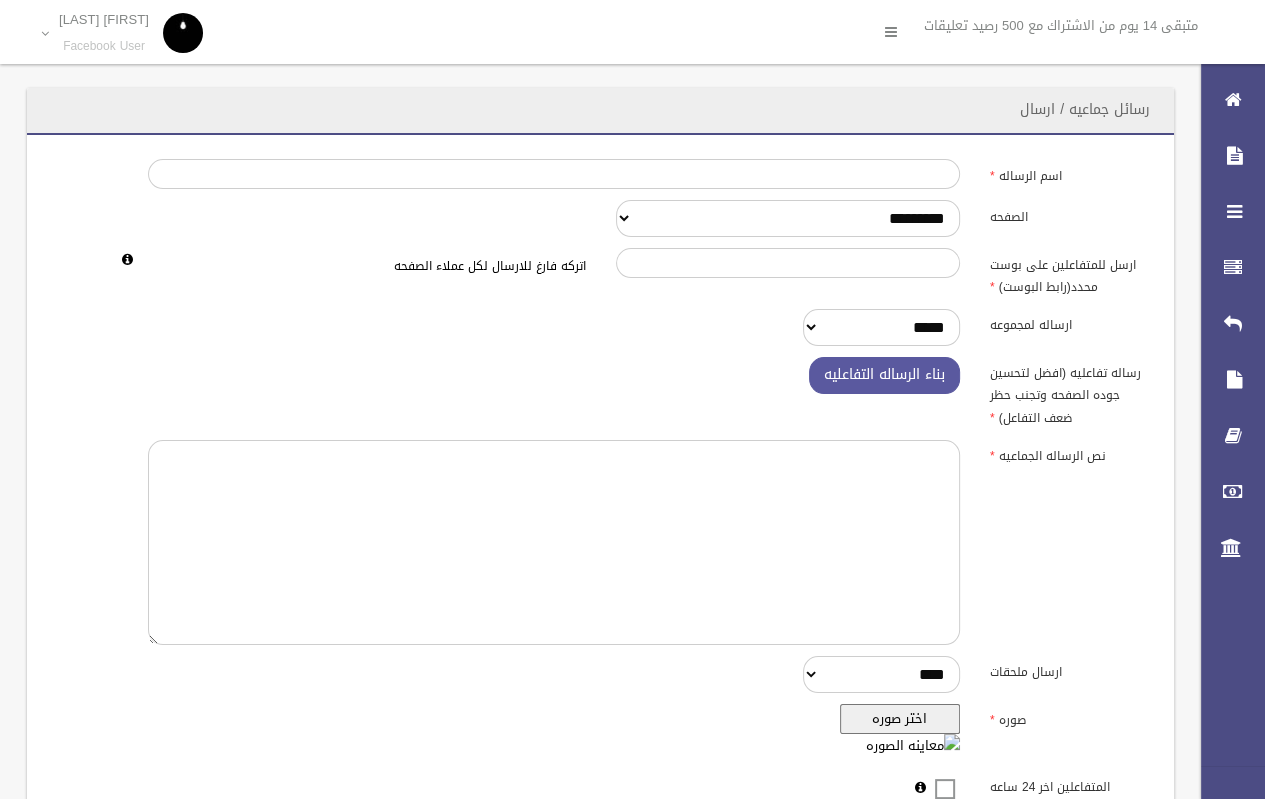 click on "نص الرساله الجماعيه" at bounding box center [600, 393] 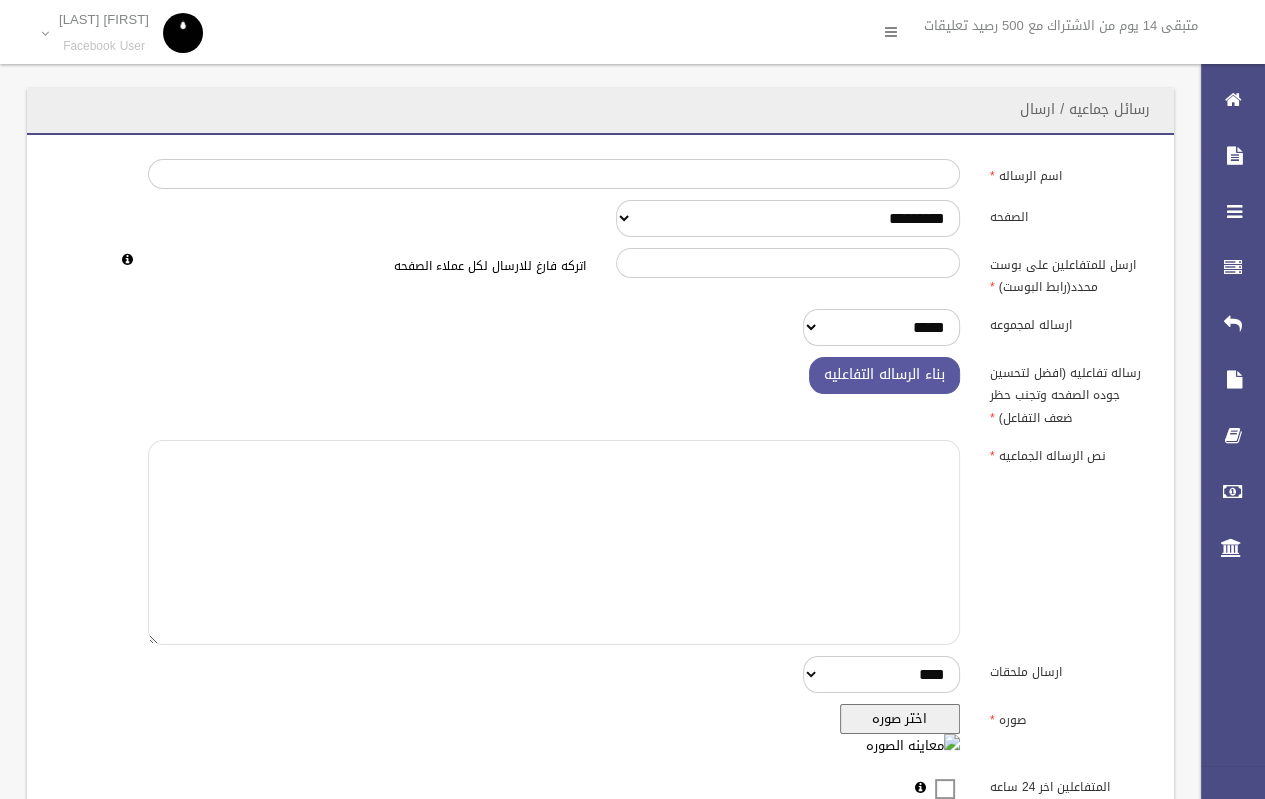 click at bounding box center [554, 542] 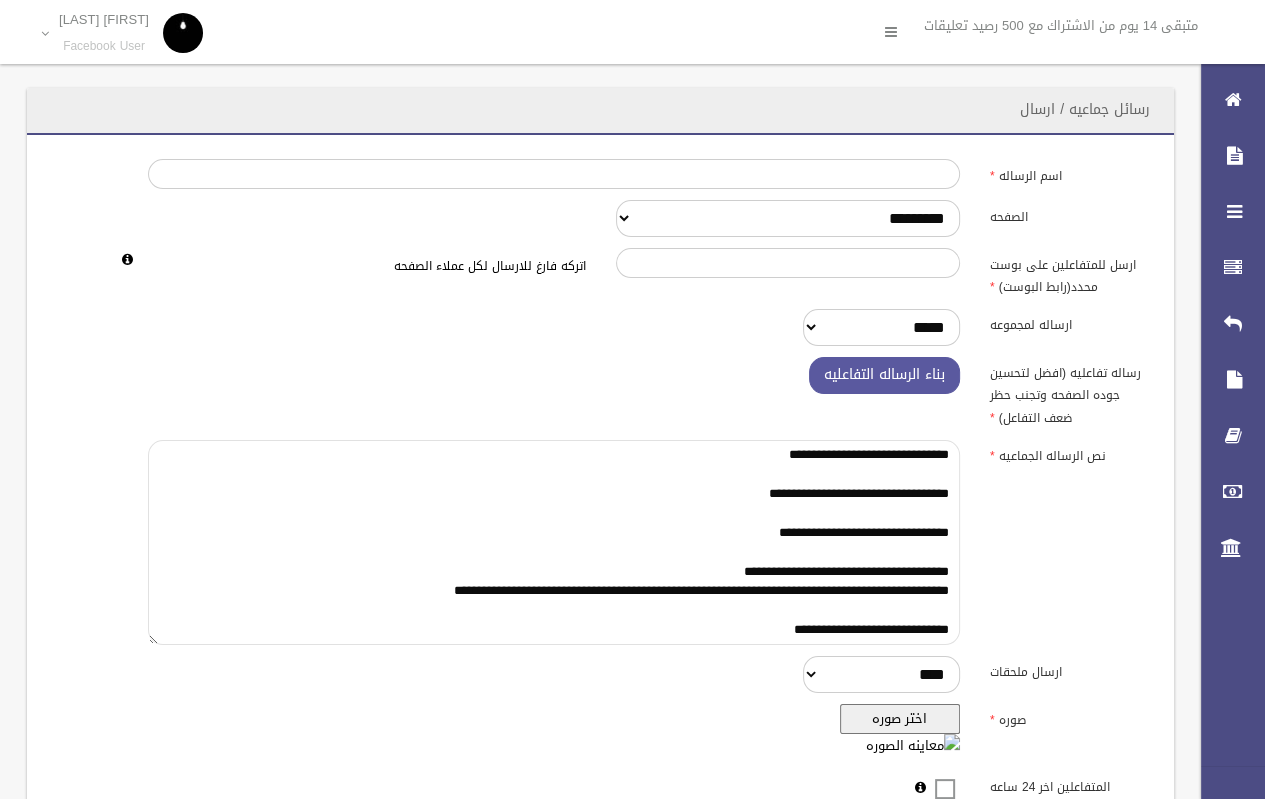 scroll, scrollTop: 37, scrollLeft: 0, axis: vertical 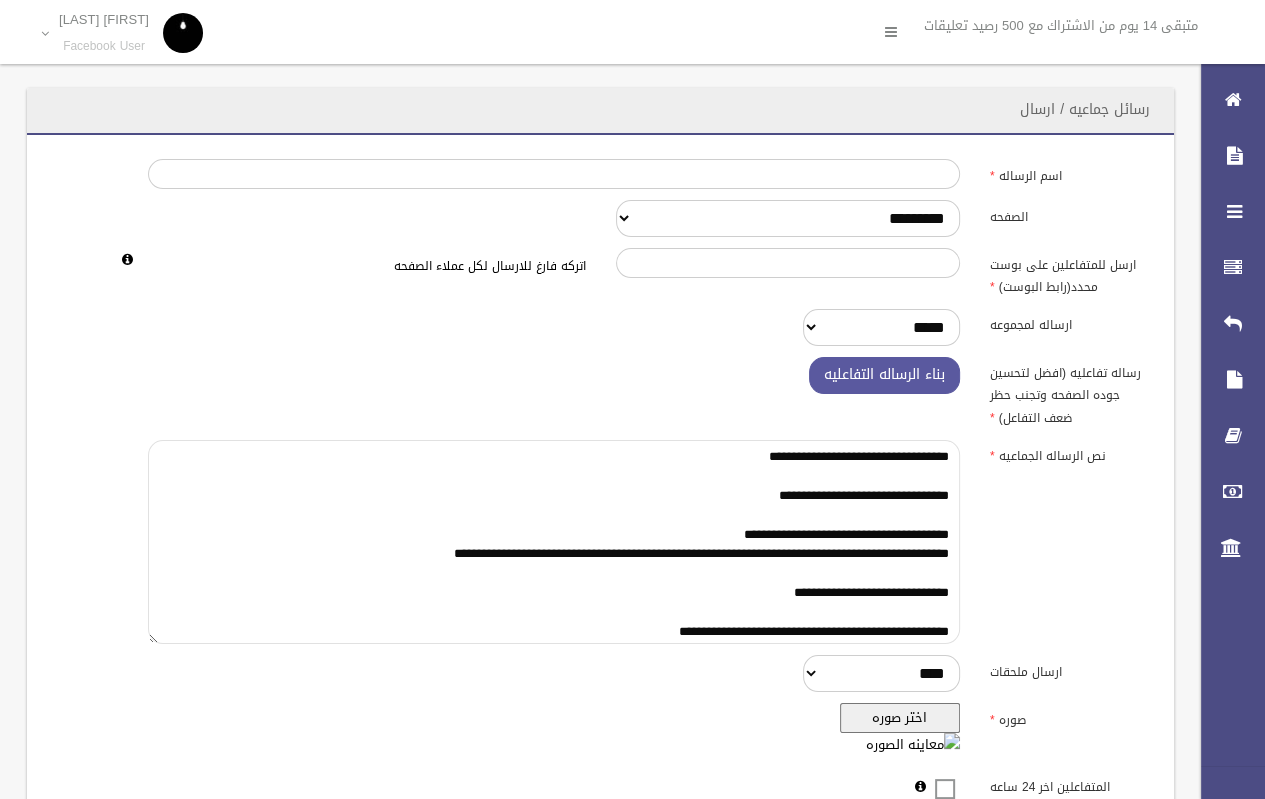 type on "**********" 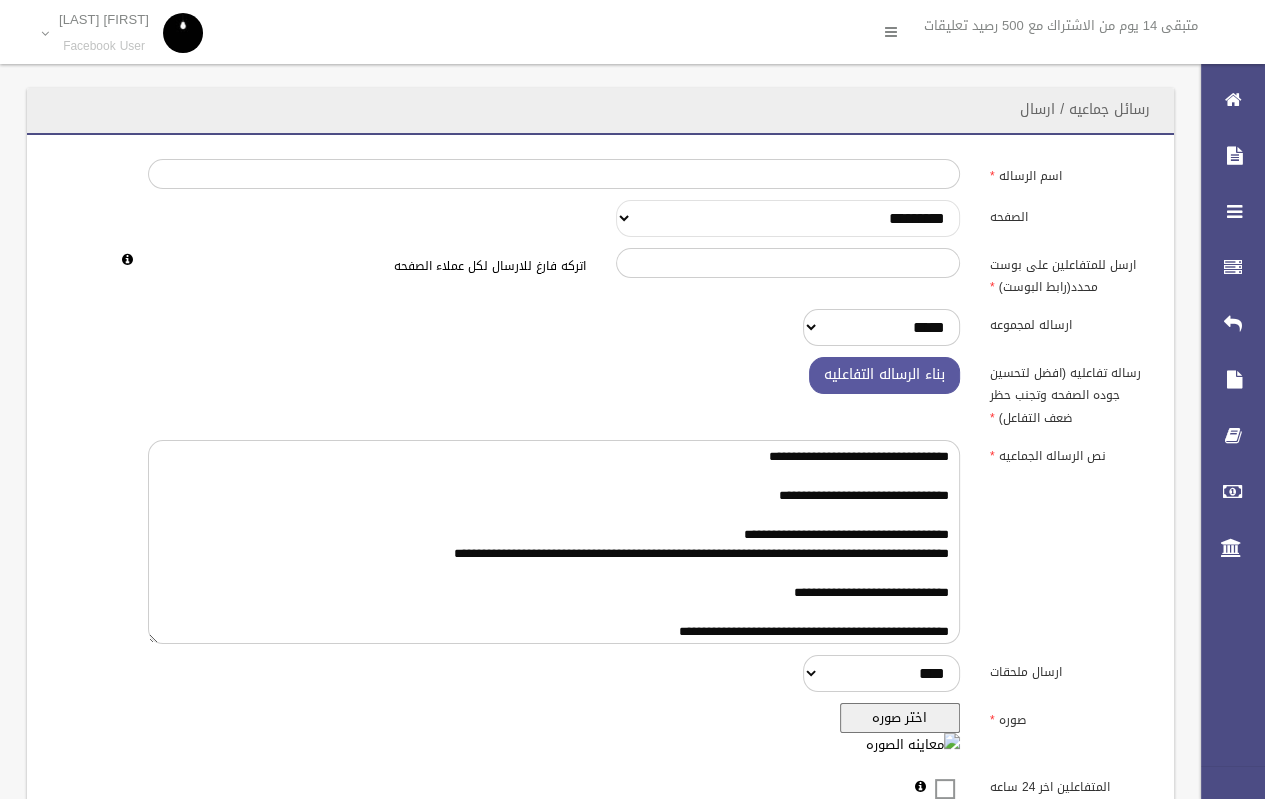 click on "**********" at bounding box center [788, 218] 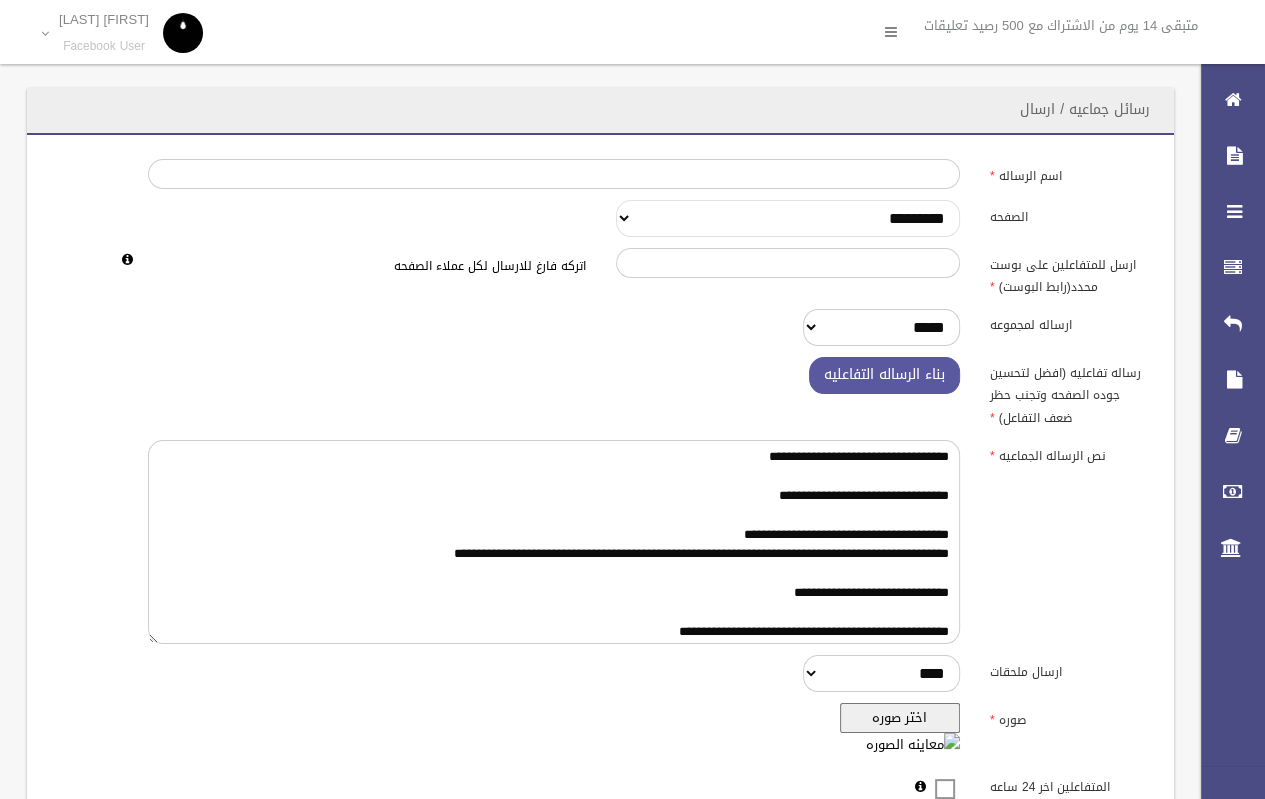 select on "******" 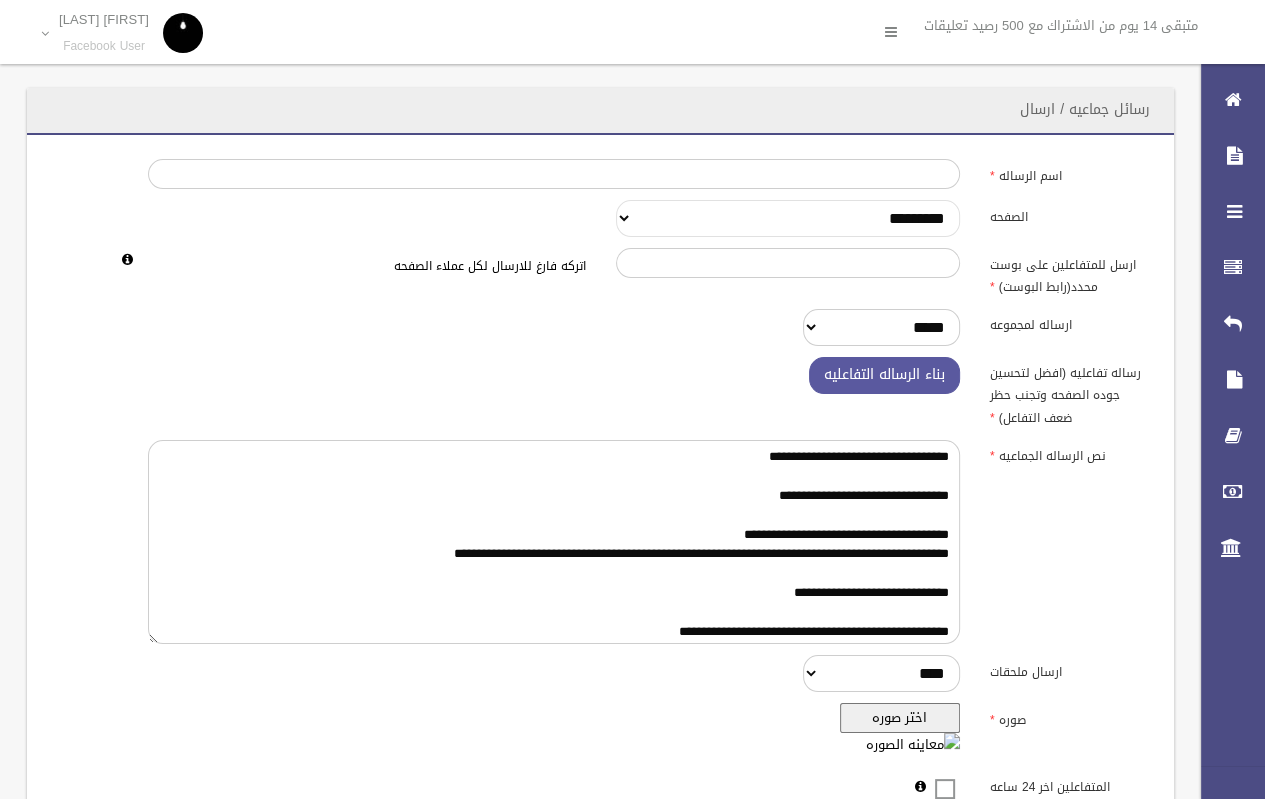 click on "**********" at bounding box center [788, 218] 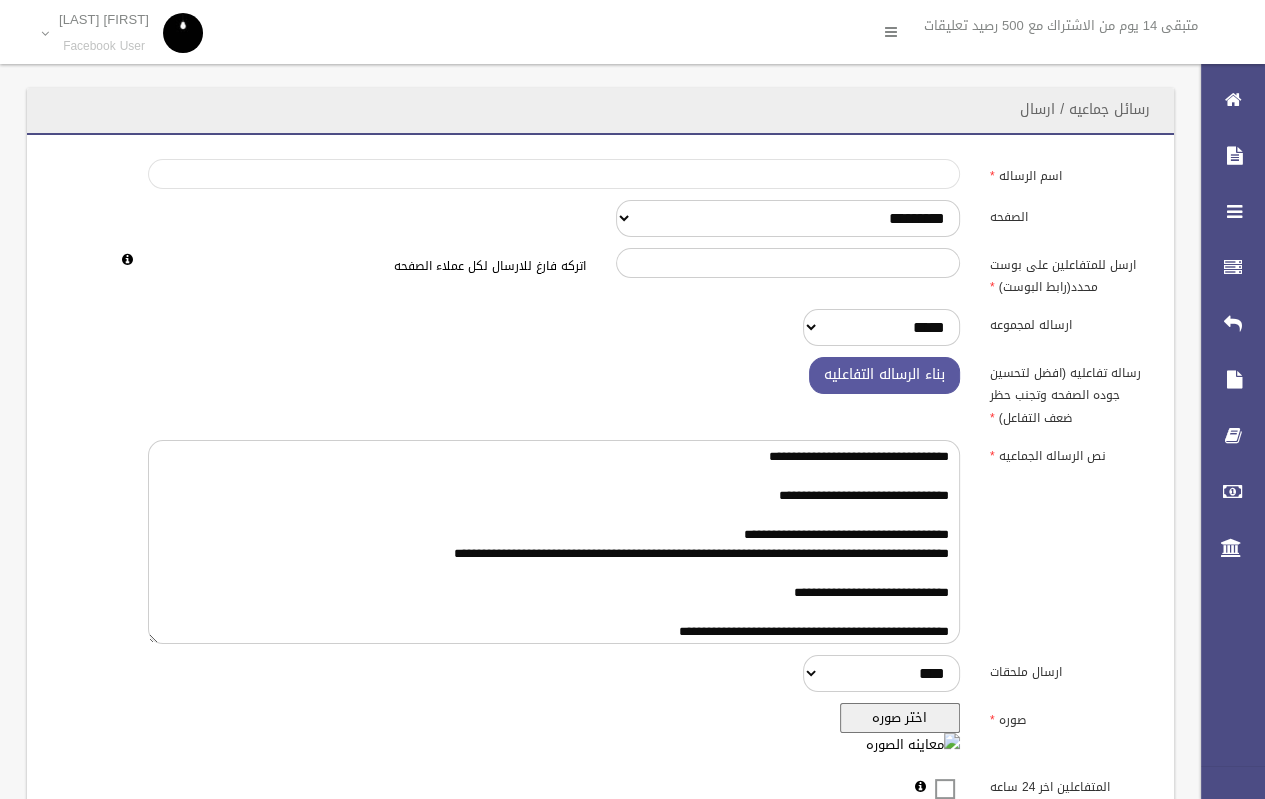 click on "اسم الرساله" at bounding box center (554, 174) 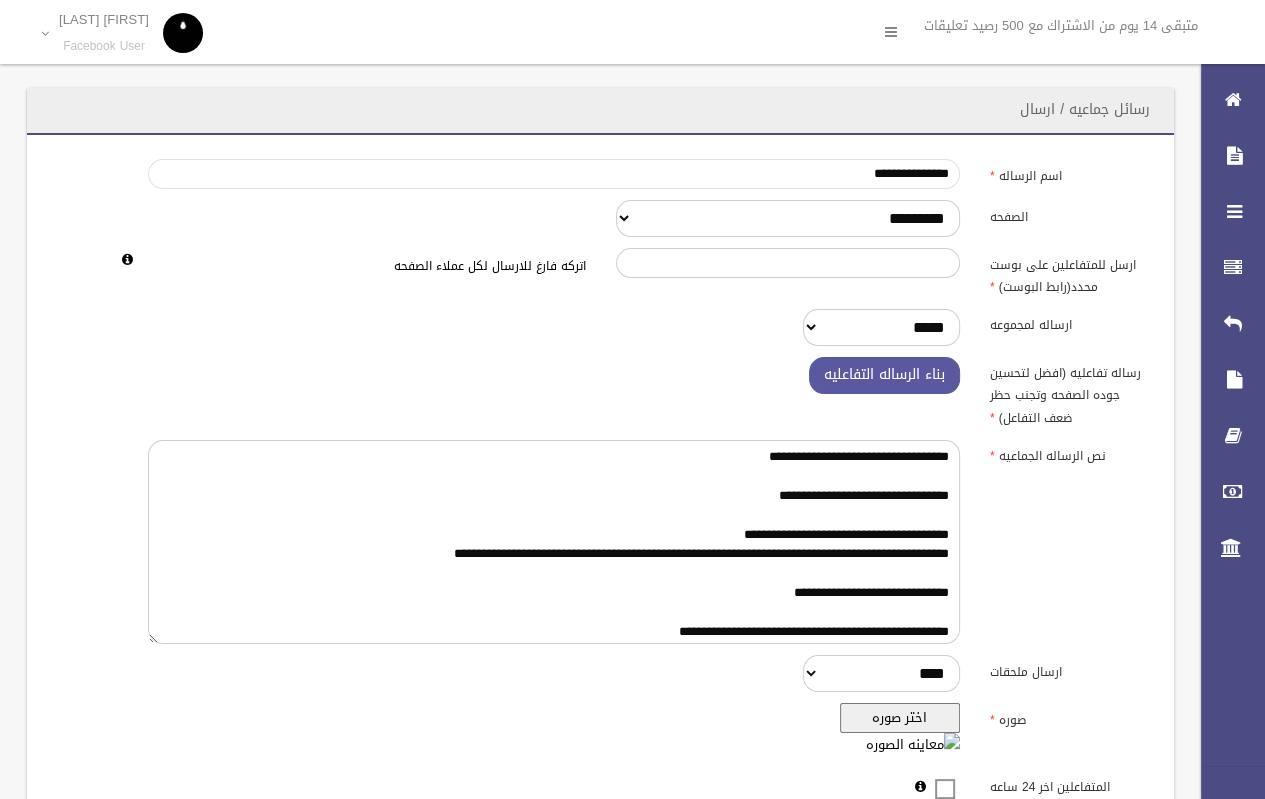 type on "**********" 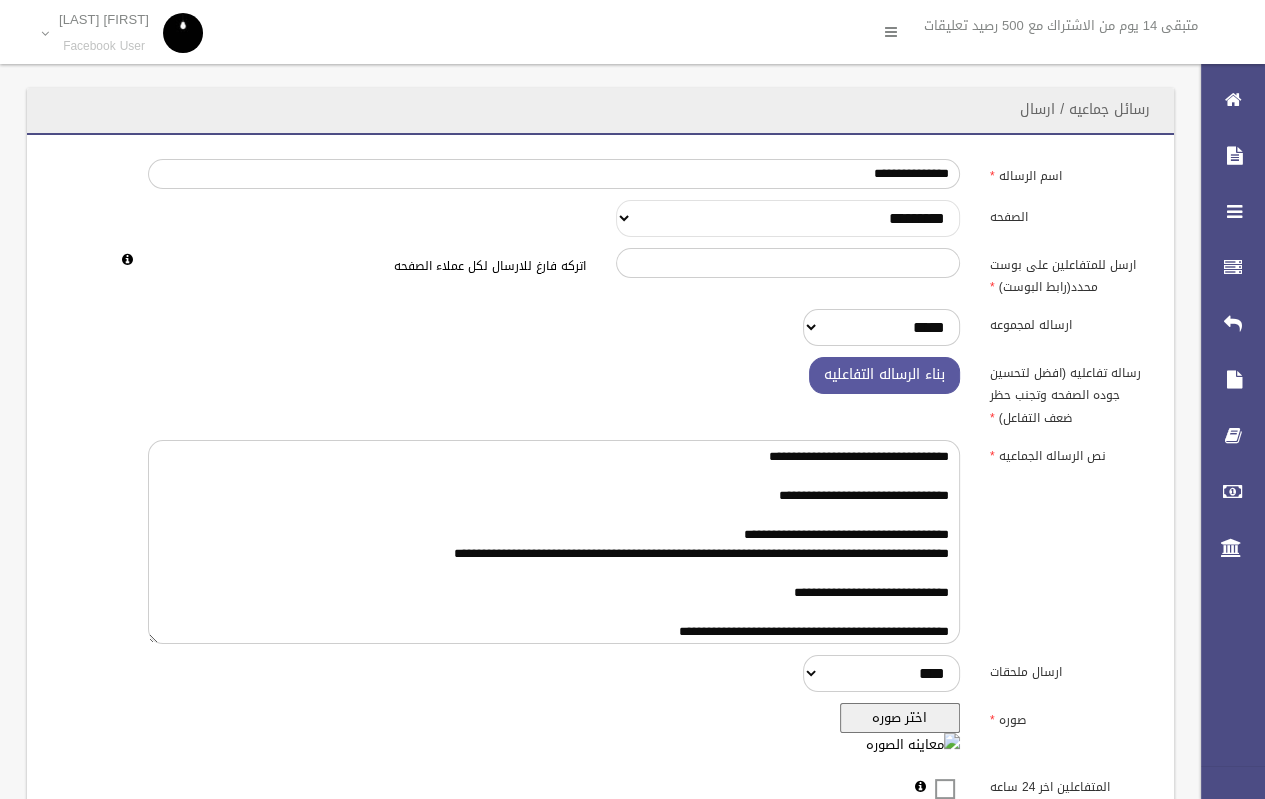click on "**********" at bounding box center [788, 218] 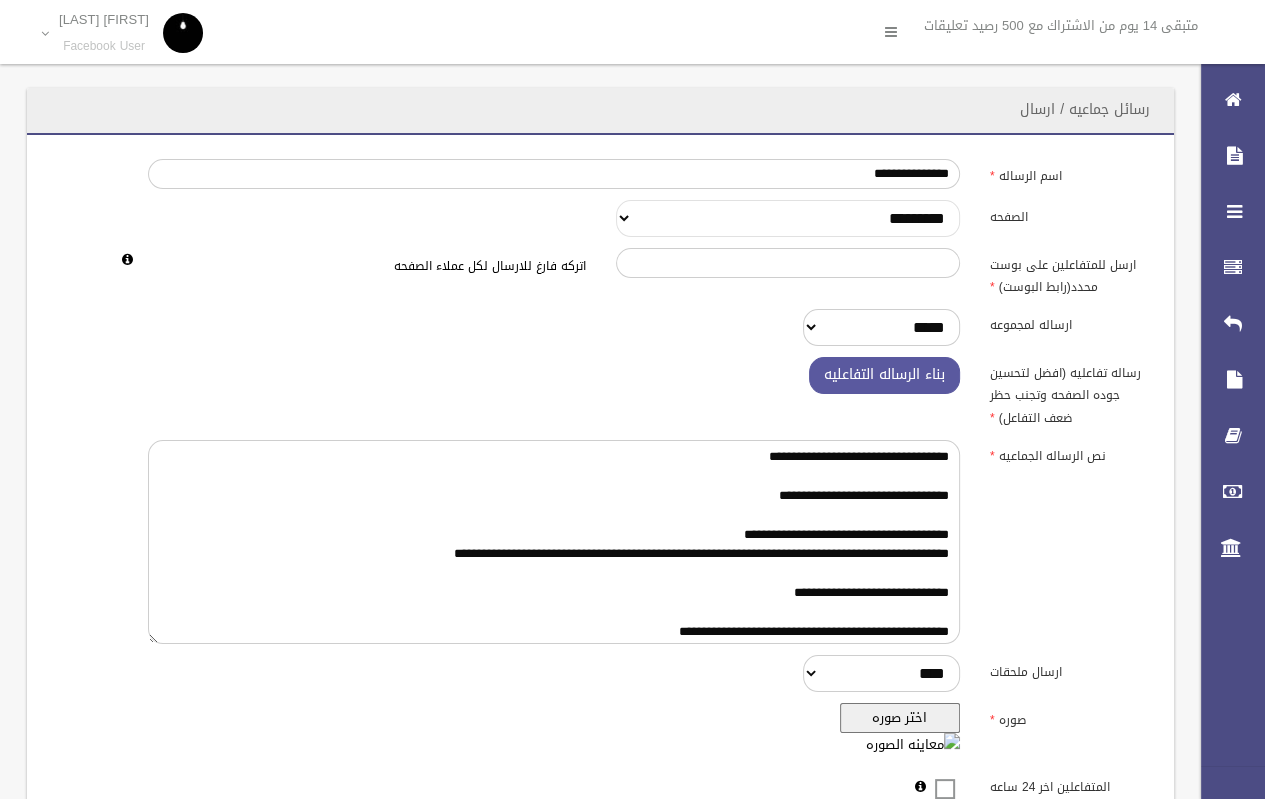 select on "******" 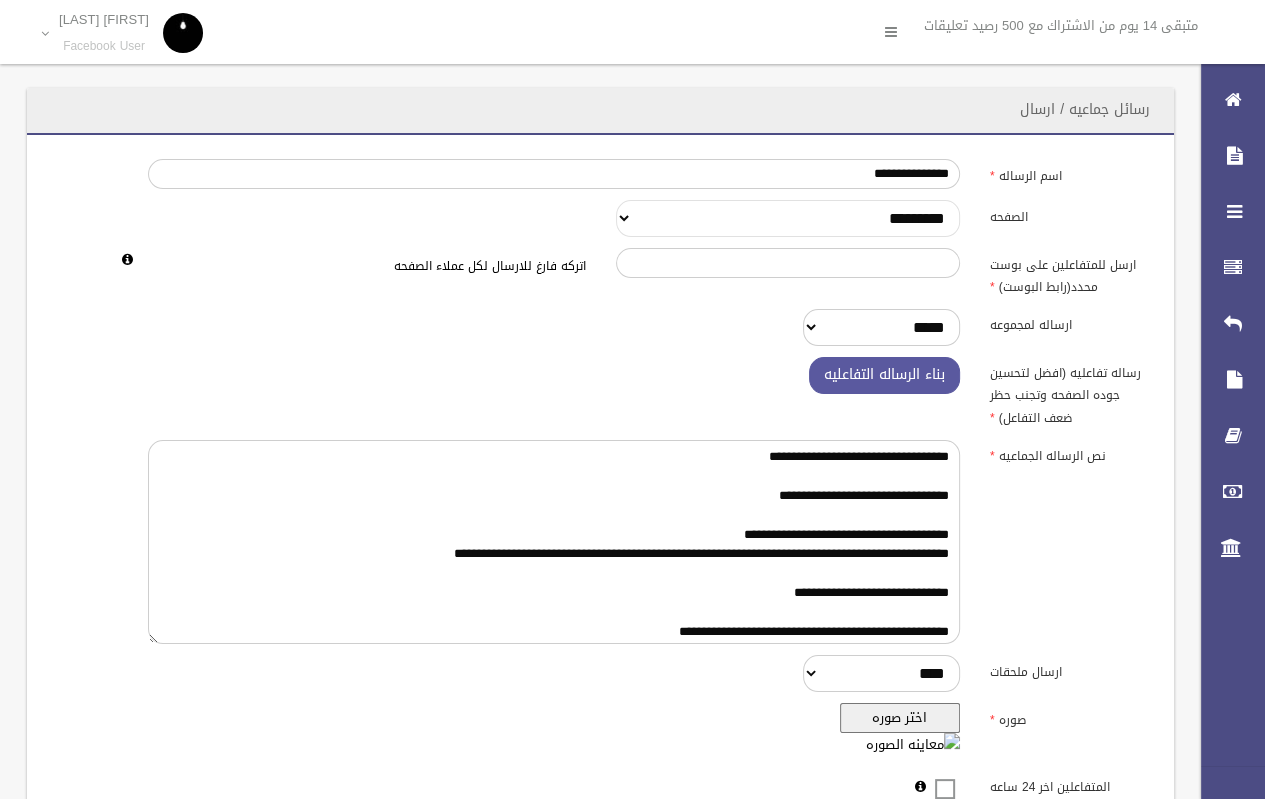 click on "**********" at bounding box center (788, 218) 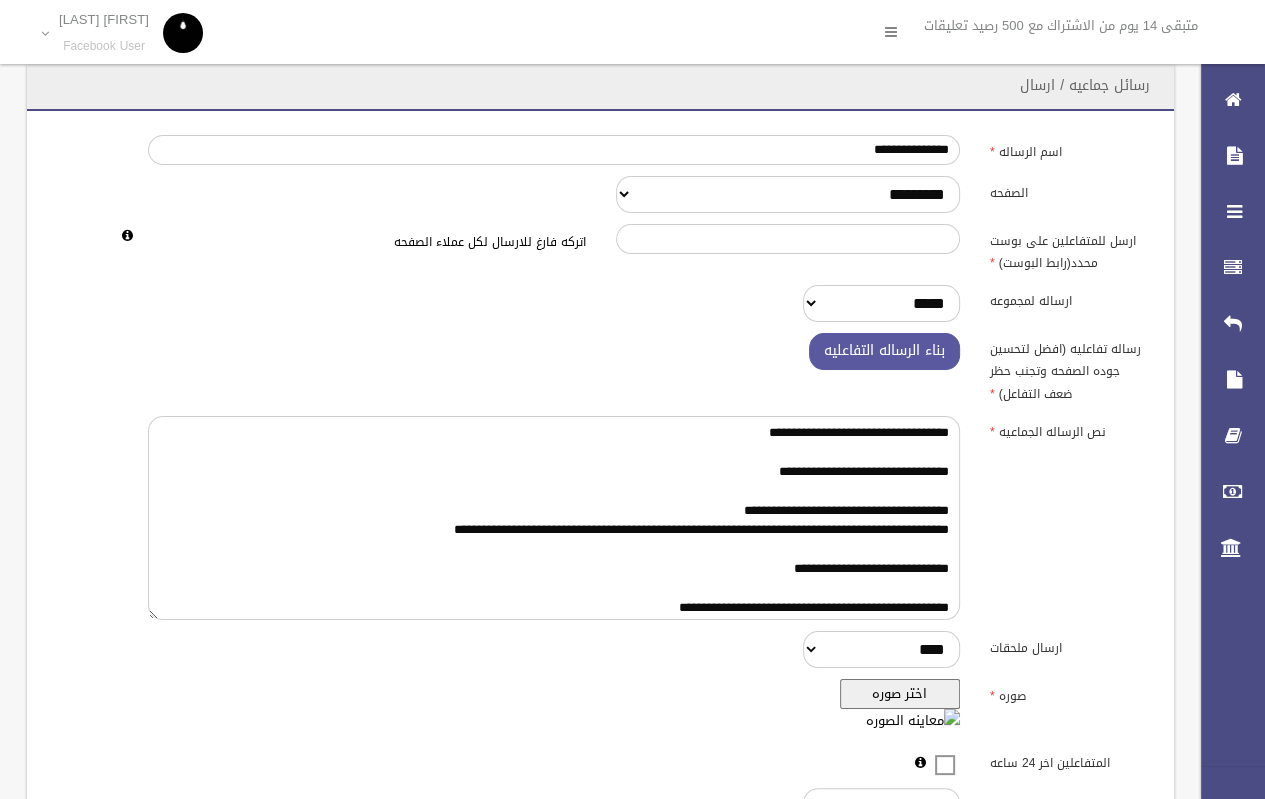 scroll, scrollTop: 24, scrollLeft: 0, axis: vertical 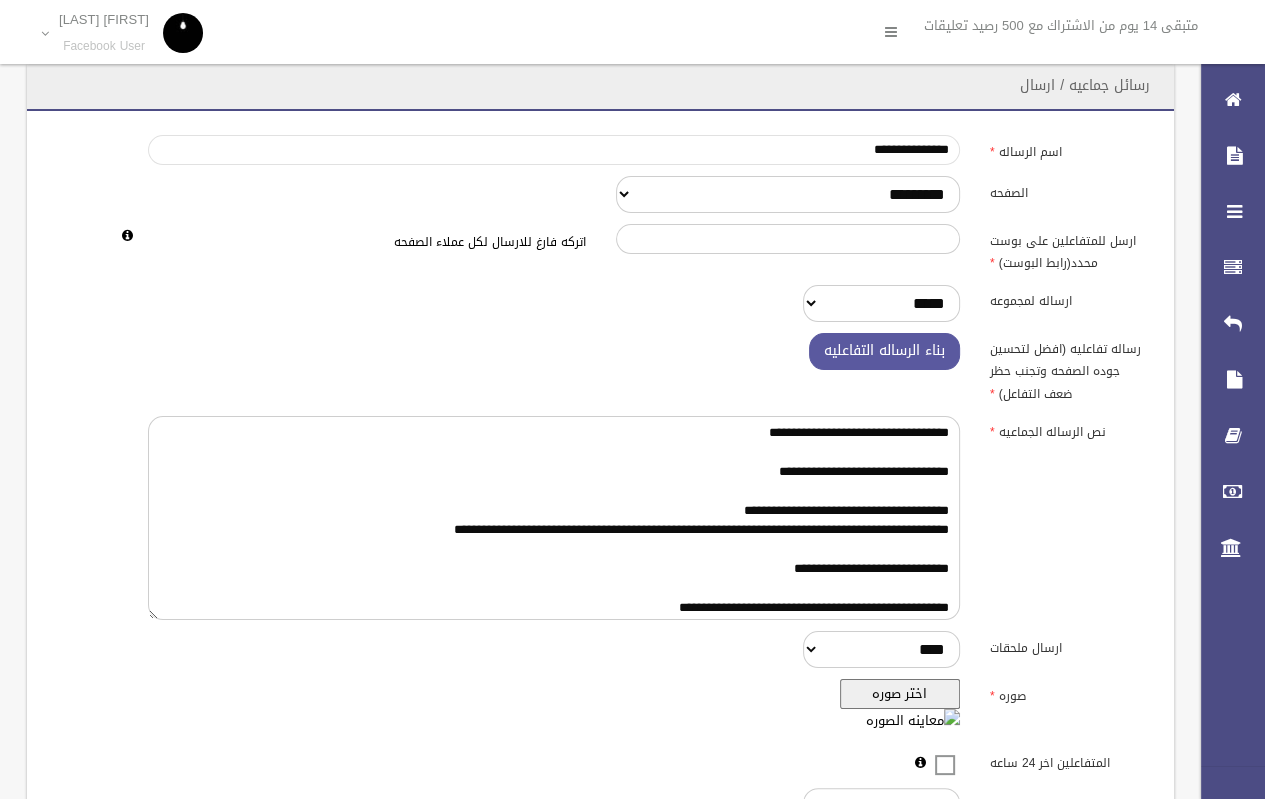 drag, startPoint x: 889, startPoint y: 149, endPoint x: 915, endPoint y: 154, distance: 26.476404 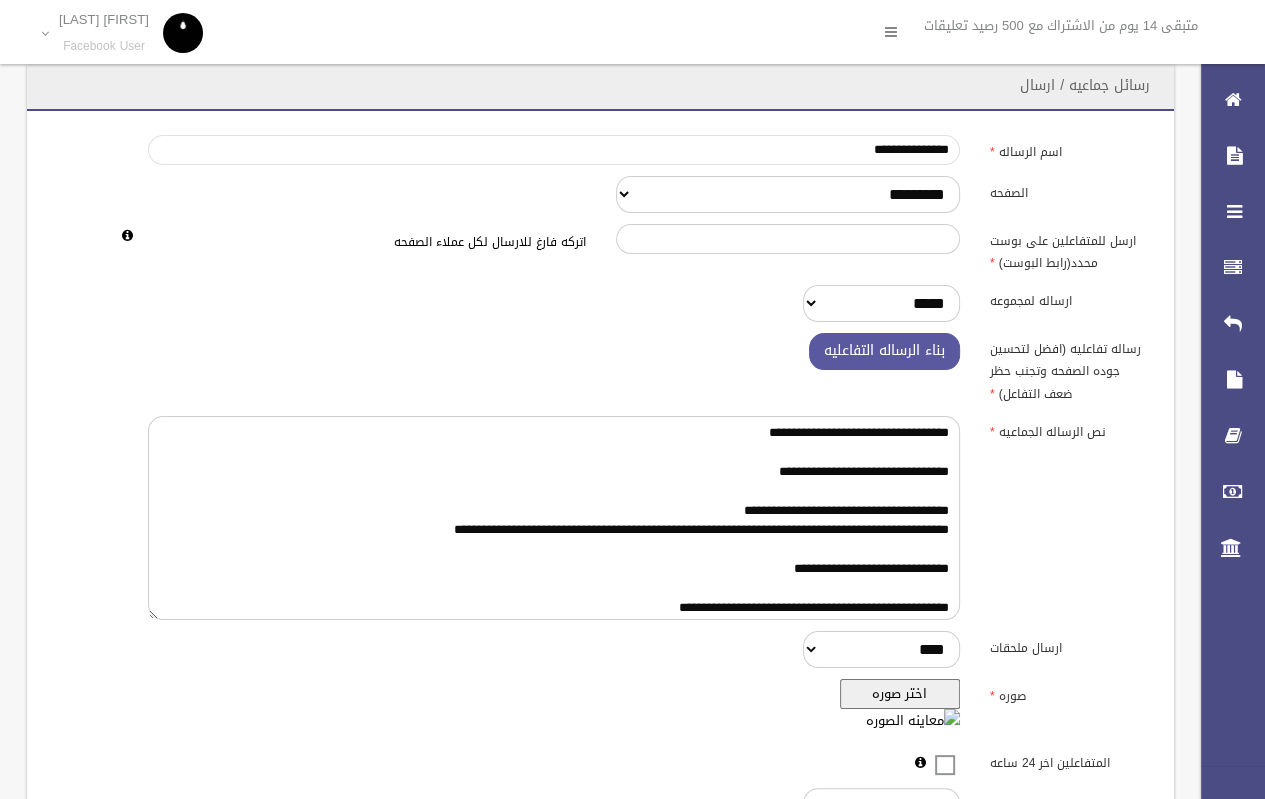 click on "**********" at bounding box center [554, 150] 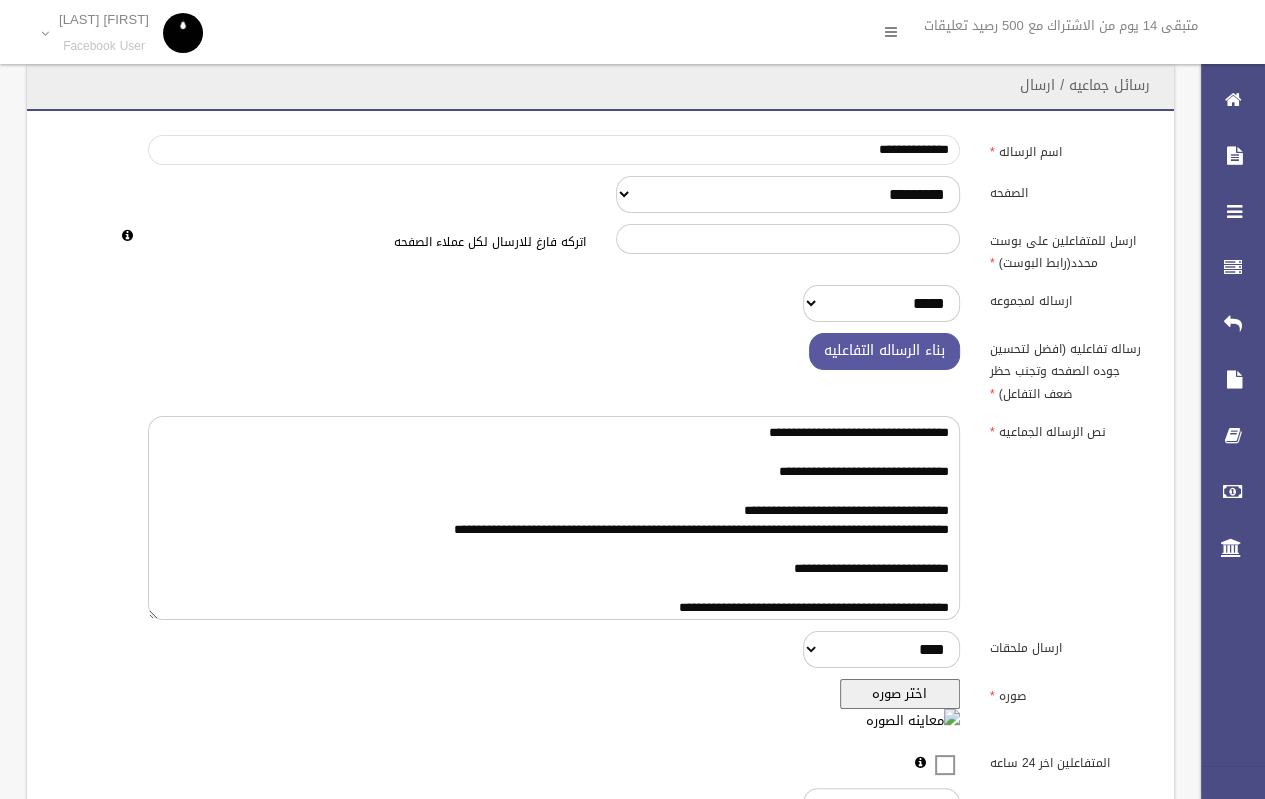 type on "**********" 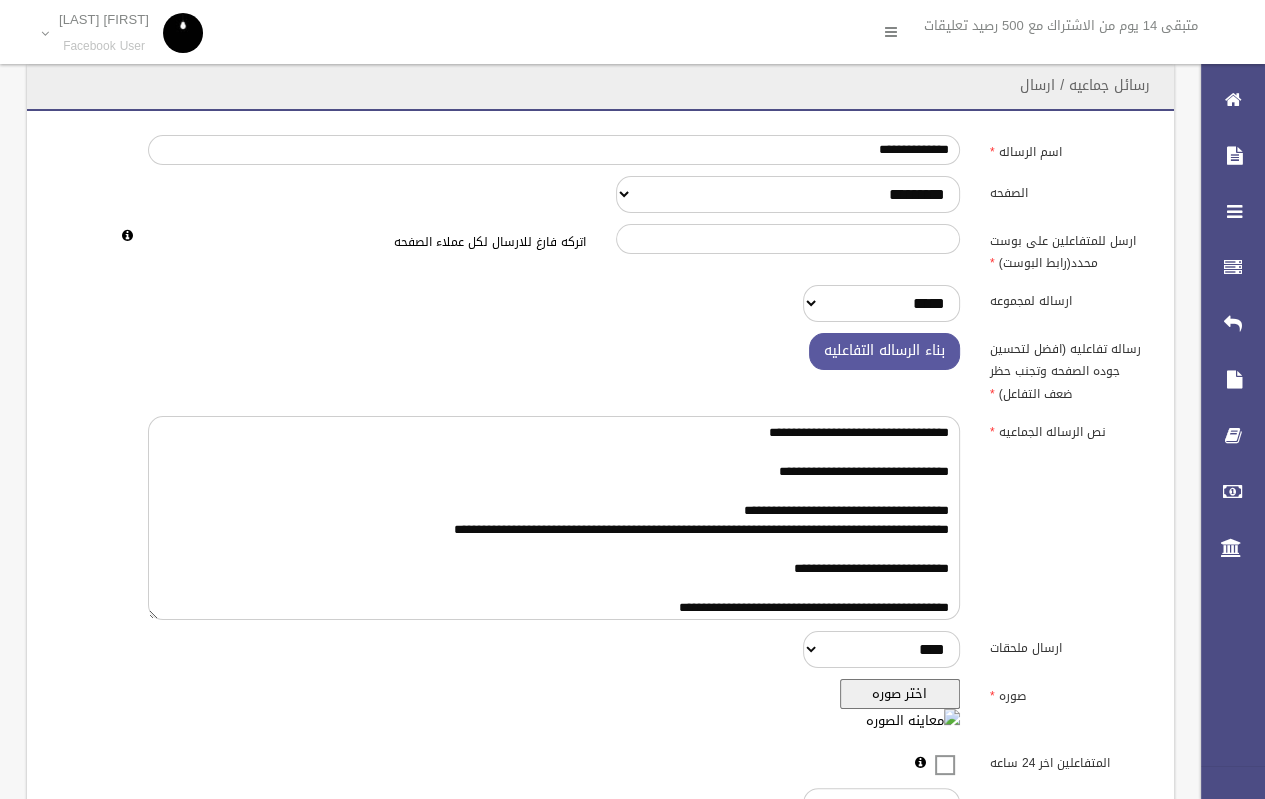 click on "ارساله لمجموعه
*****
****
****" at bounding box center (600, 303) 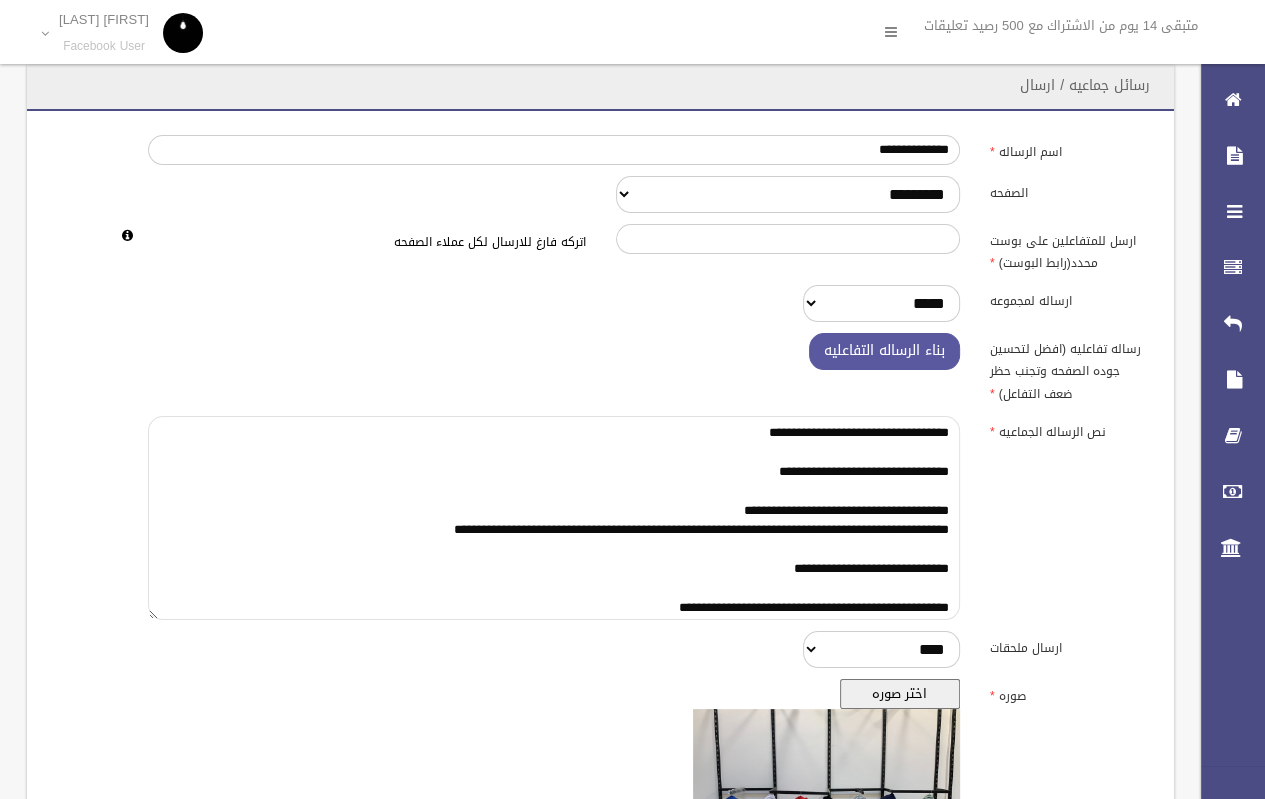 scroll, scrollTop: 39, scrollLeft: 0, axis: vertical 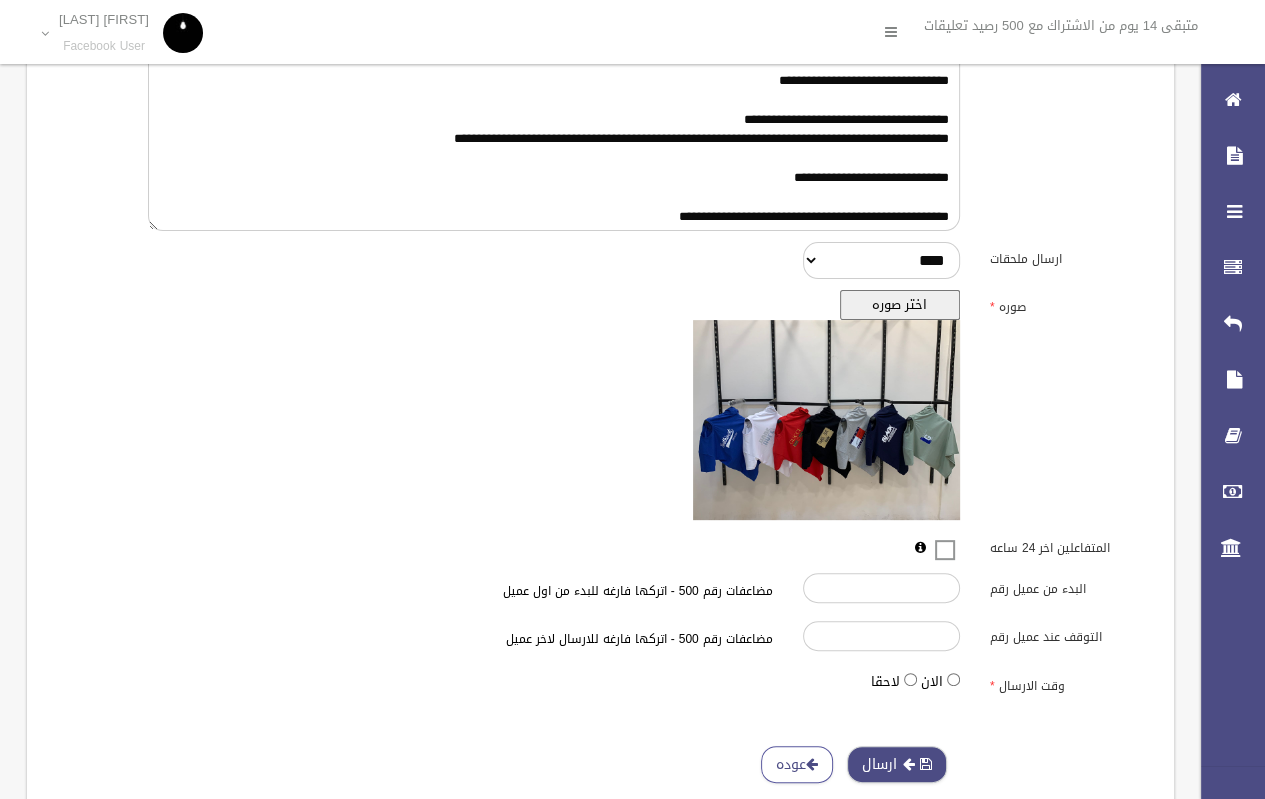 click on "ارسال" at bounding box center [897, 764] 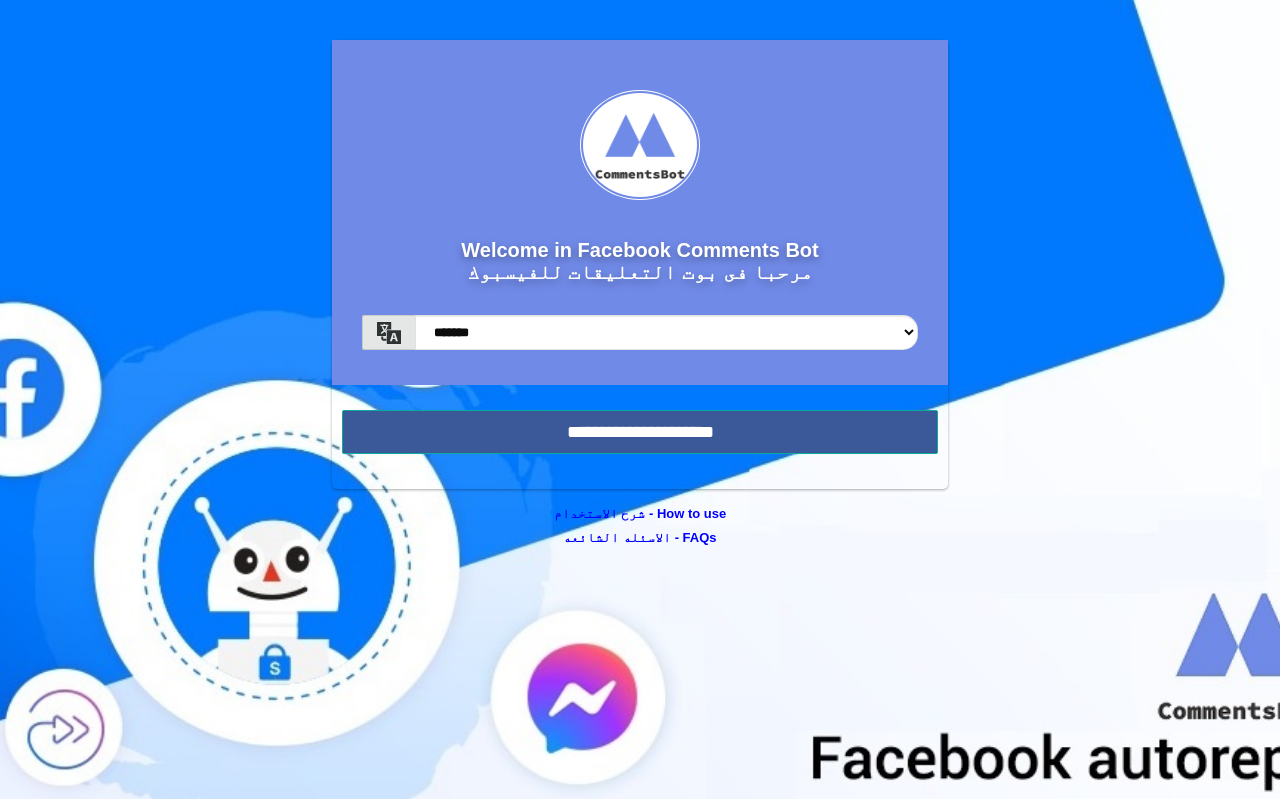 scroll, scrollTop: 0, scrollLeft: 0, axis: both 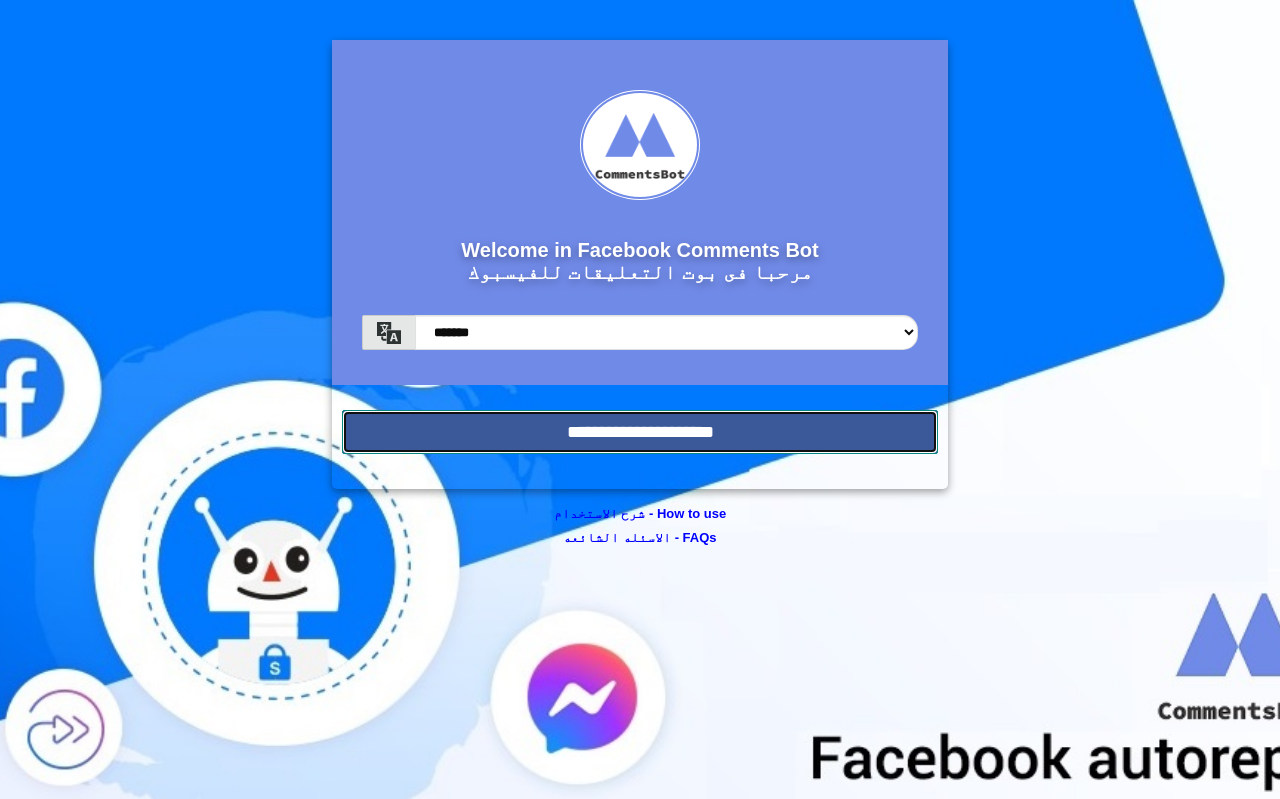 click on "**********" at bounding box center (640, 432) 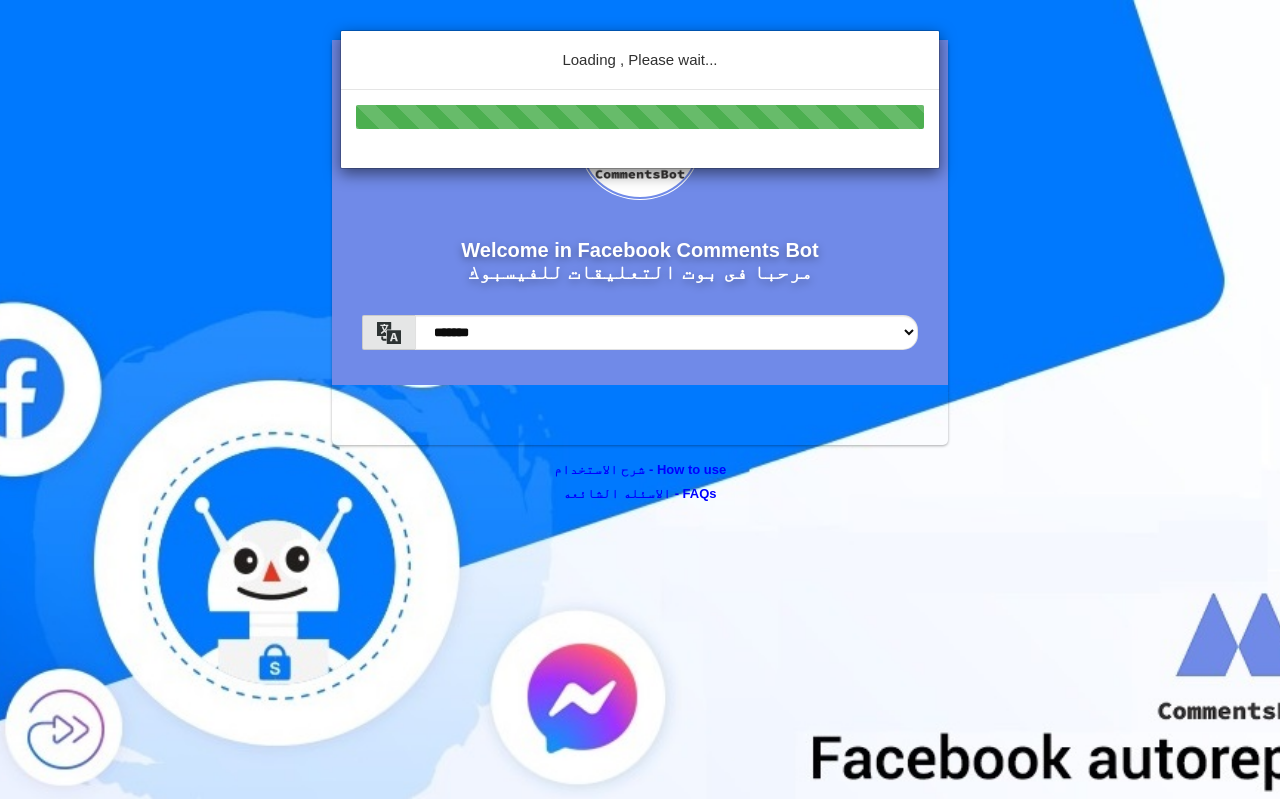 scroll, scrollTop: 0, scrollLeft: 0, axis: both 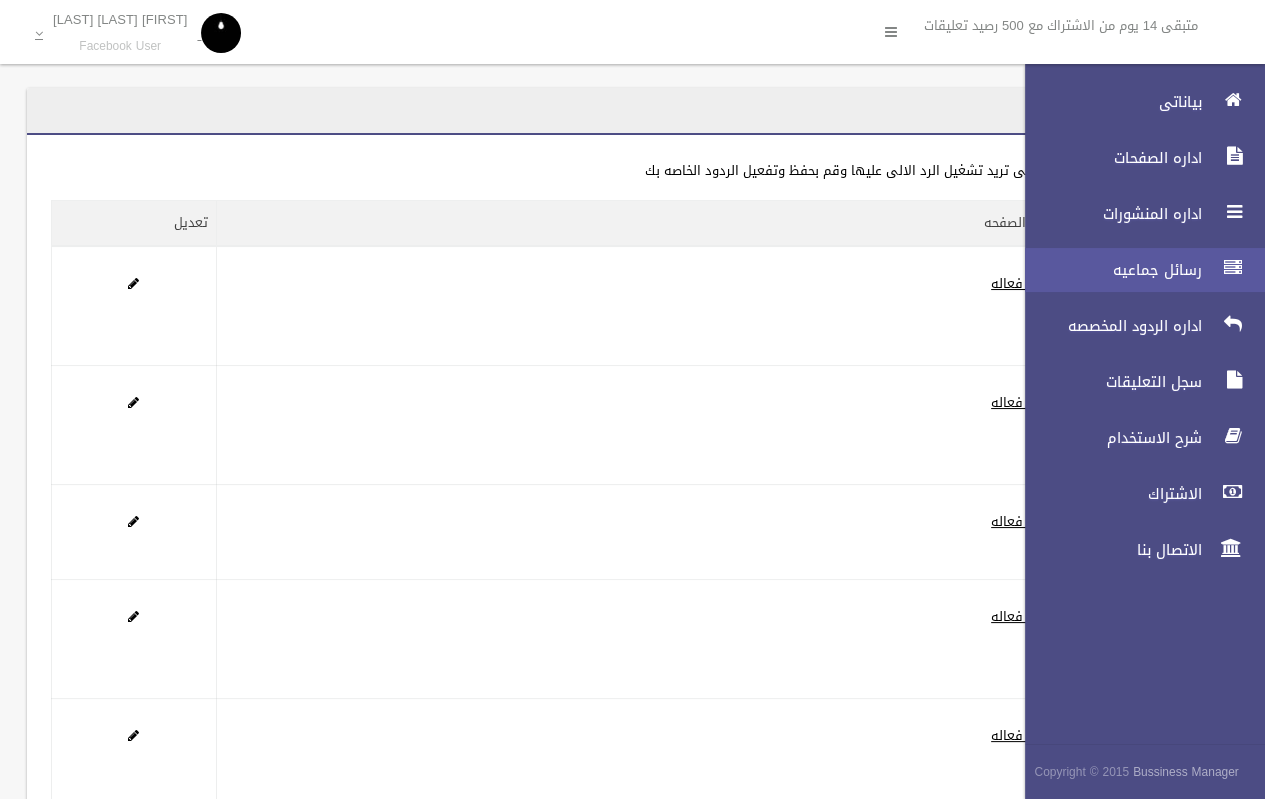 click on "رسائل جماعيه" at bounding box center (1108, 270) 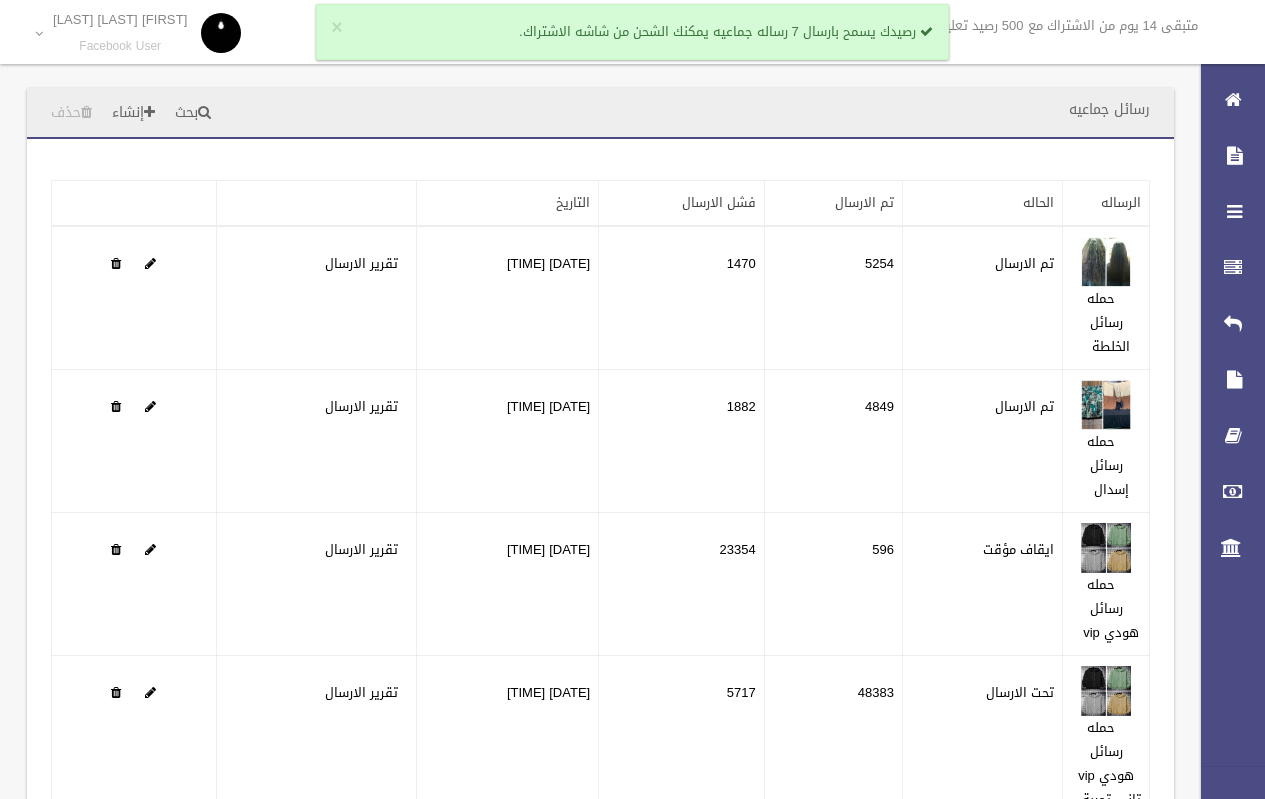 scroll, scrollTop: 0, scrollLeft: 0, axis: both 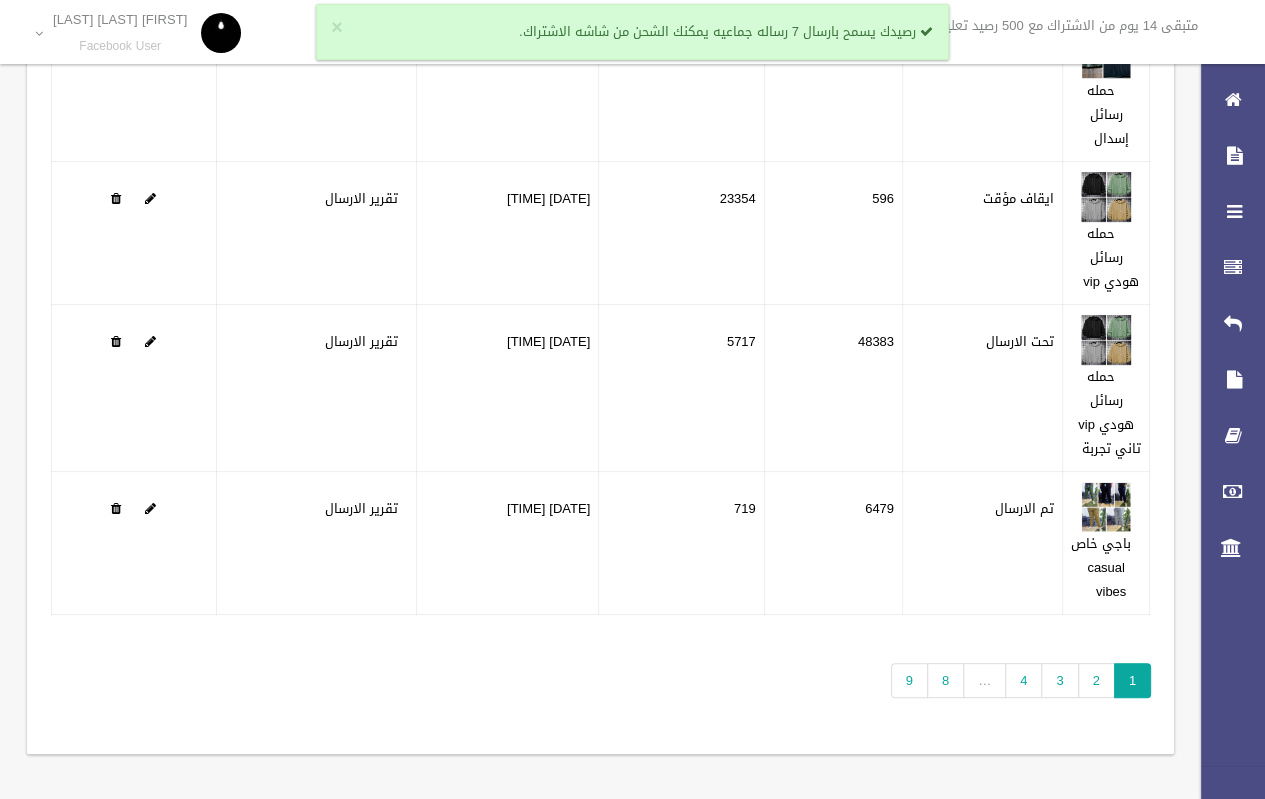 click on "تطبيق
مسح البيانات
الرساله
الحاله
تم الارسال
فشل الارسال
التاريخ" at bounding box center (600, 271) 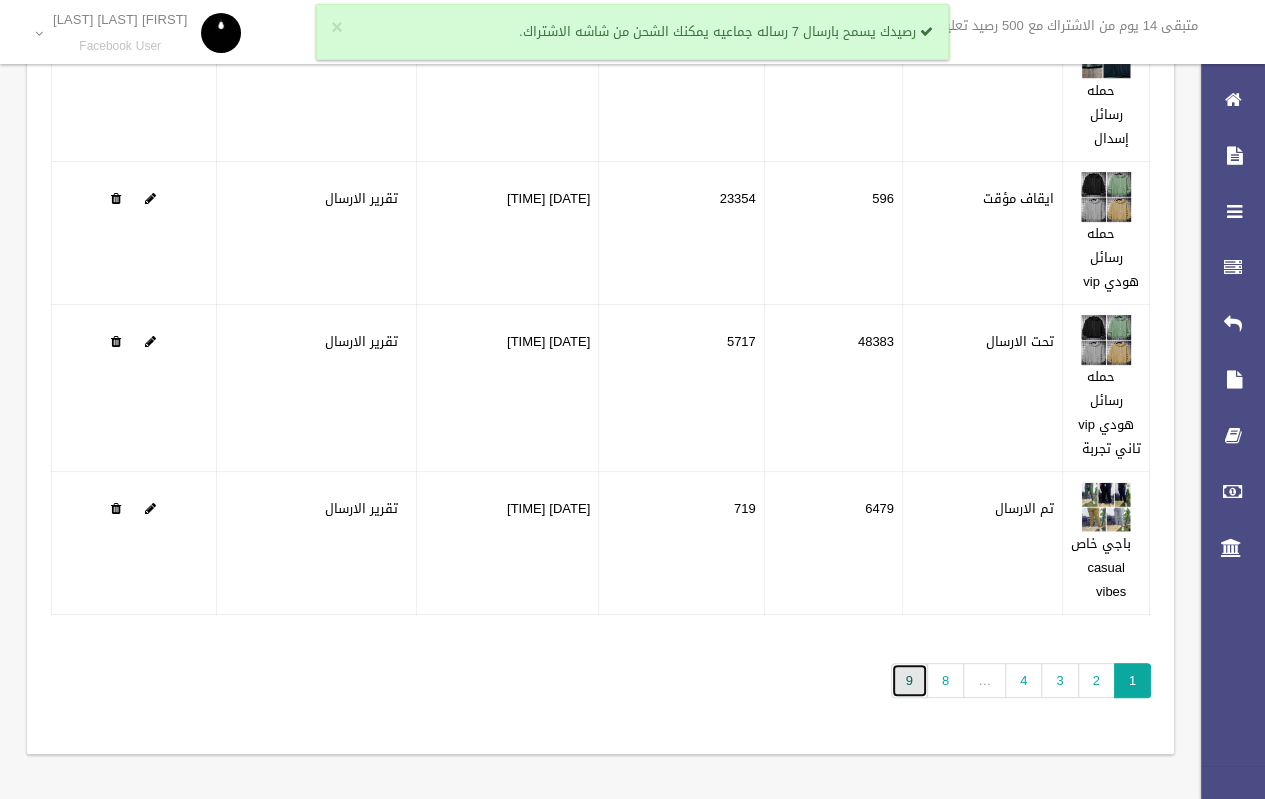 click on "9" at bounding box center (909, 680) 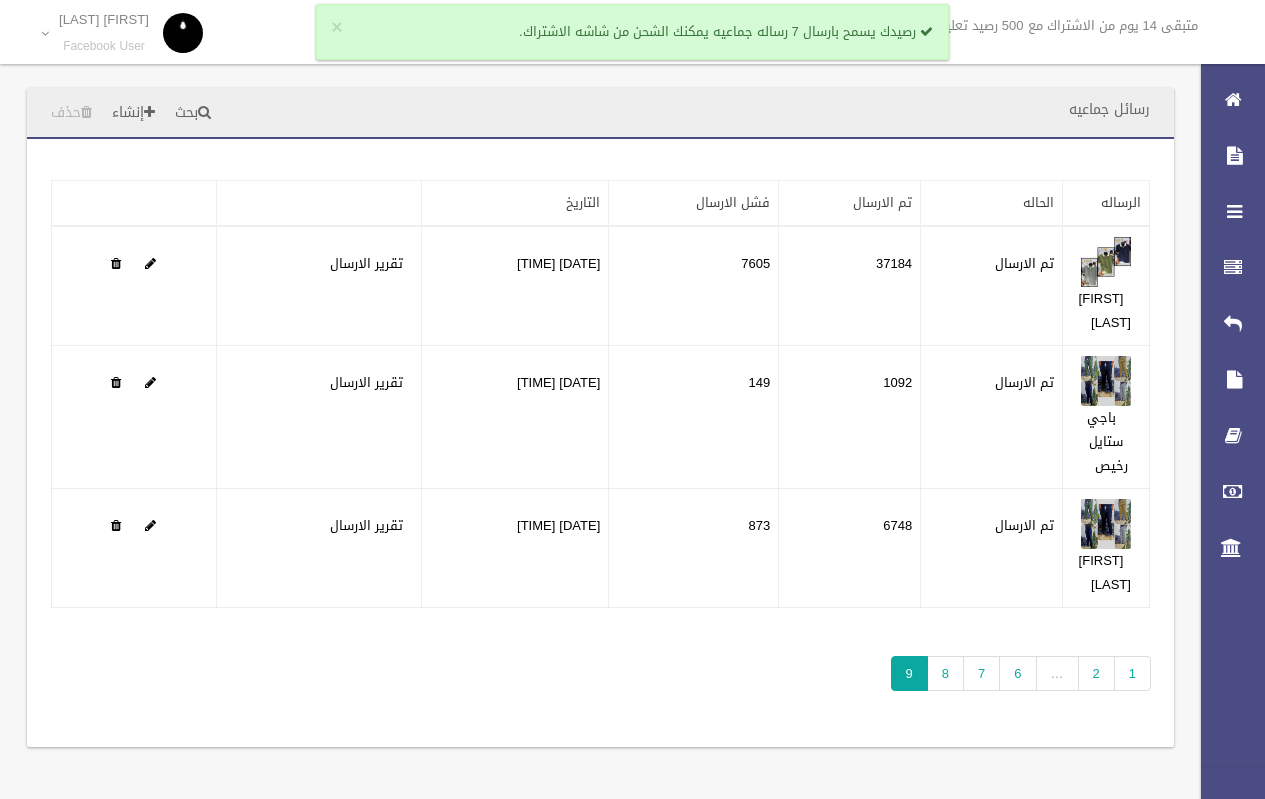 scroll, scrollTop: 0, scrollLeft: 0, axis: both 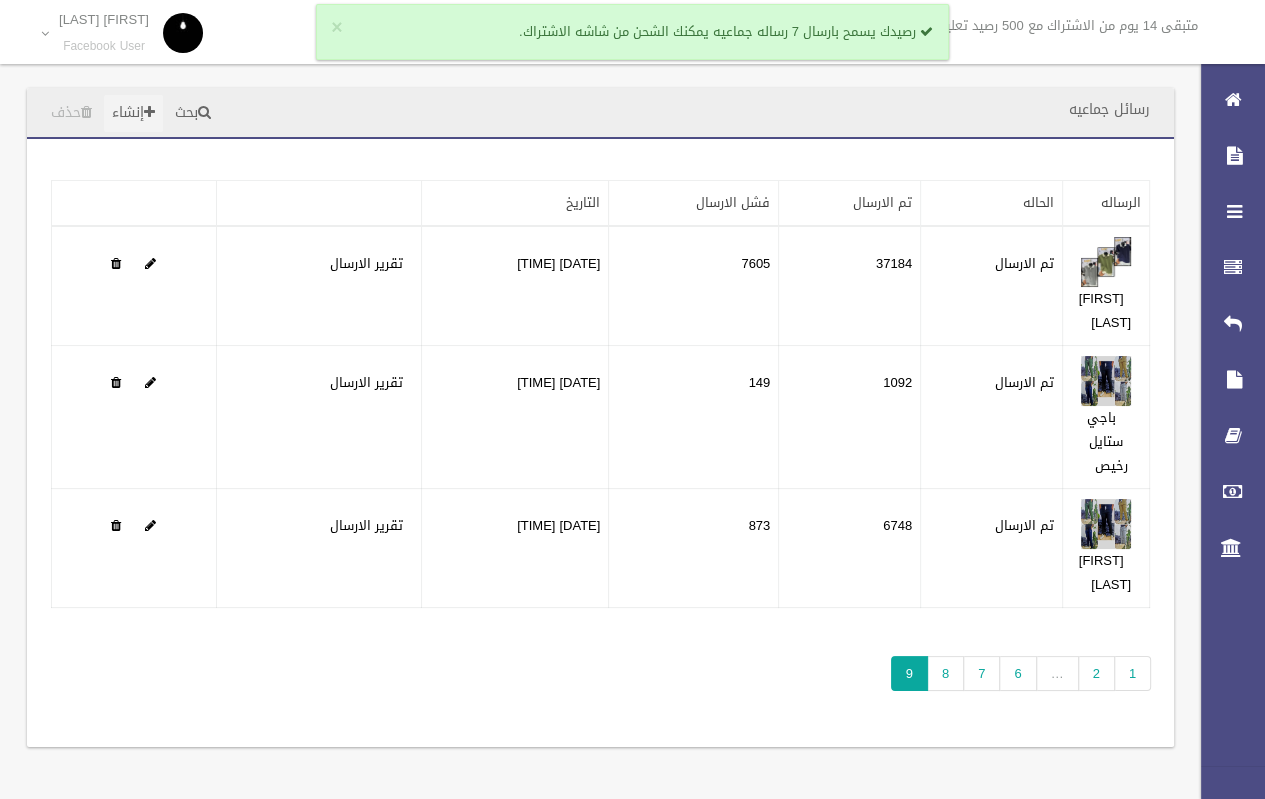 click on "إنشاء" at bounding box center [133, 113] 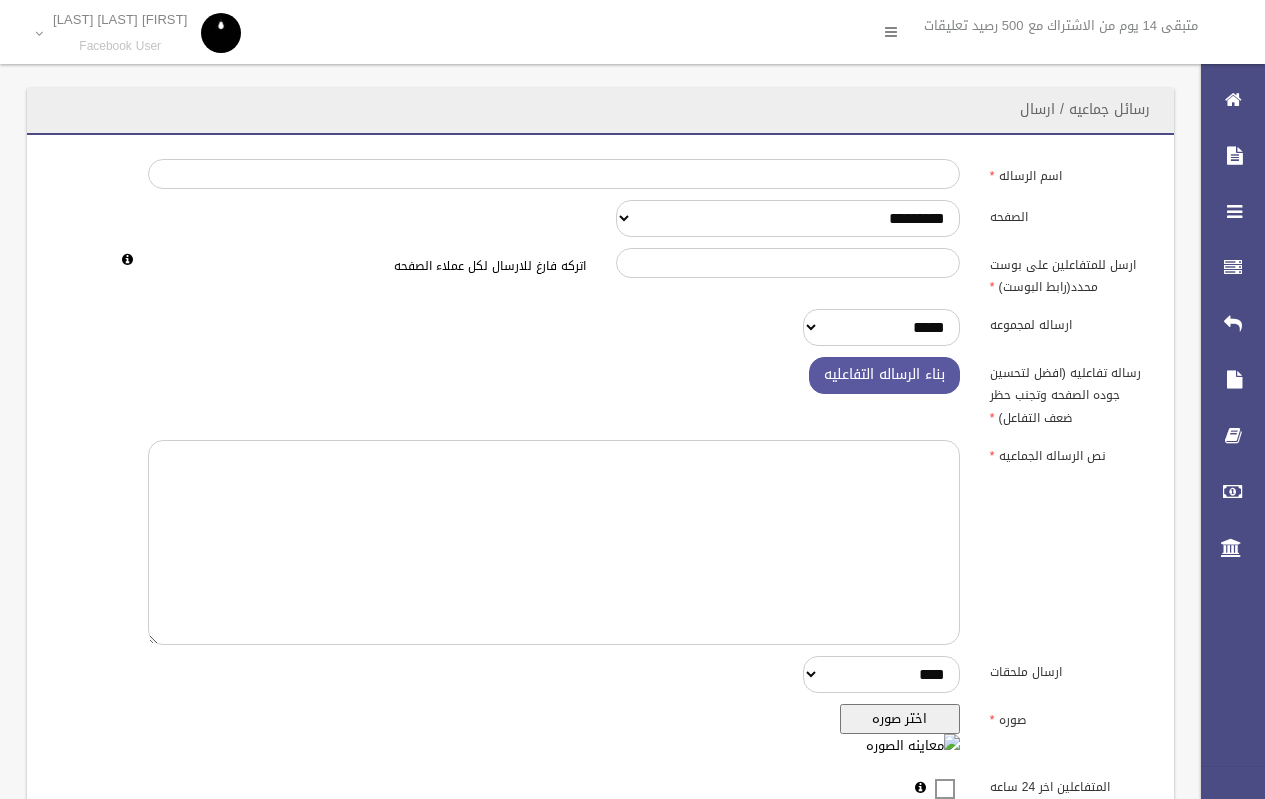 scroll, scrollTop: 0, scrollLeft: 0, axis: both 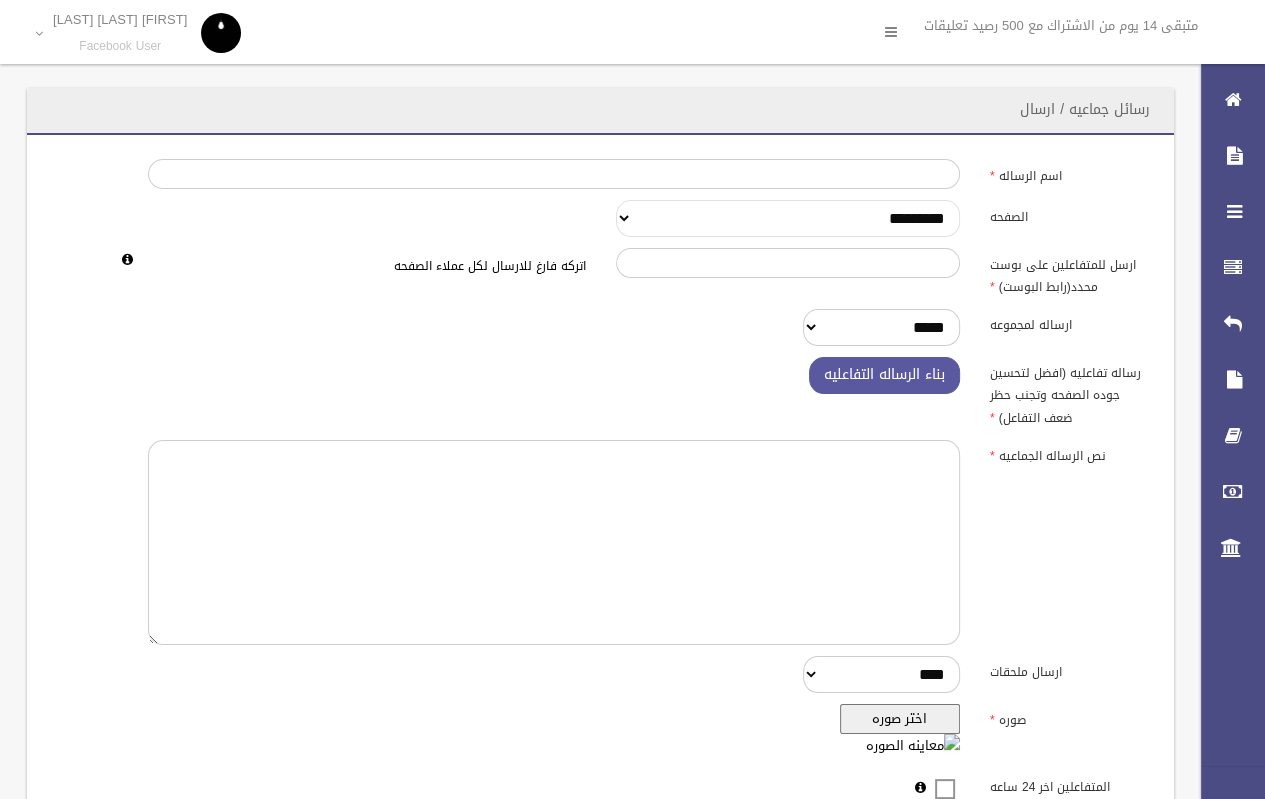 drag, startPoint x: 917, startPoint y: 217, endPoint x: 911, endPoint y: 234, distance: 18.027756 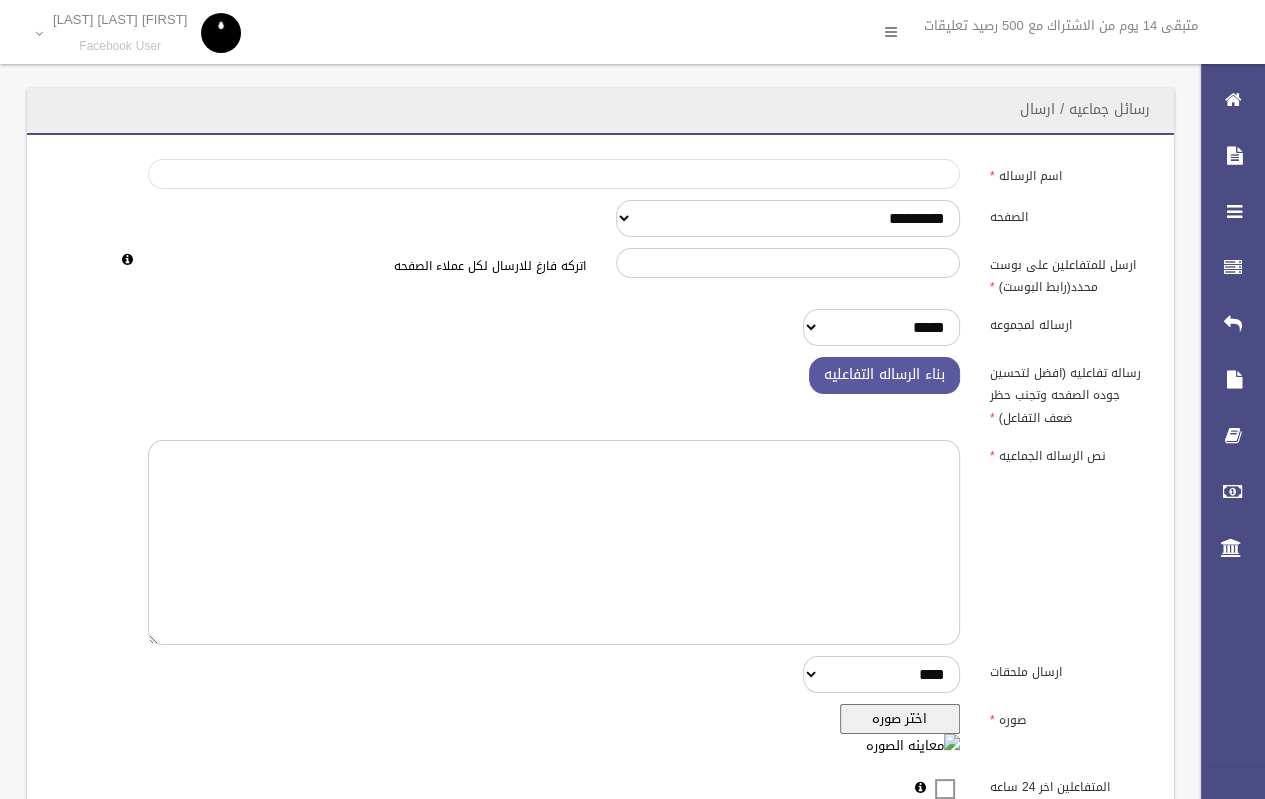 click on "اسم الرساله" at bounding box center (554, 174) 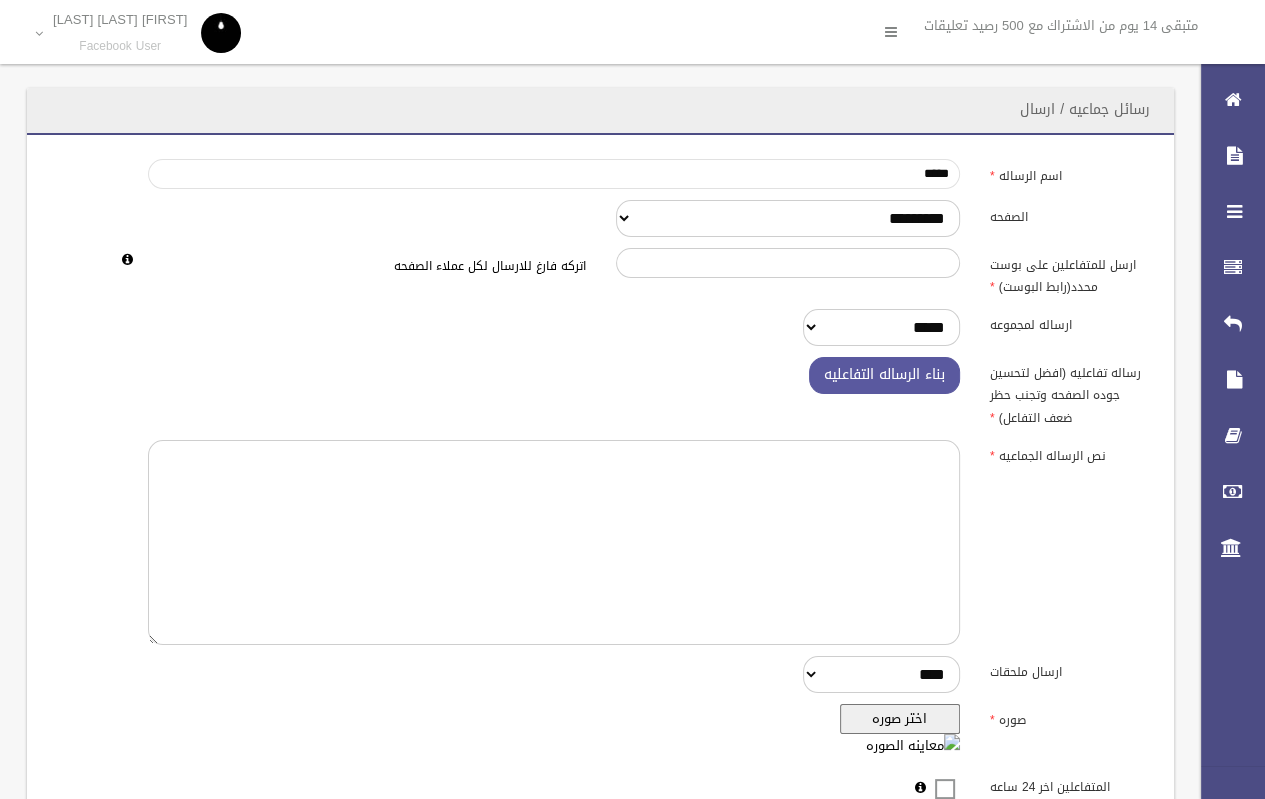 type on "**********" 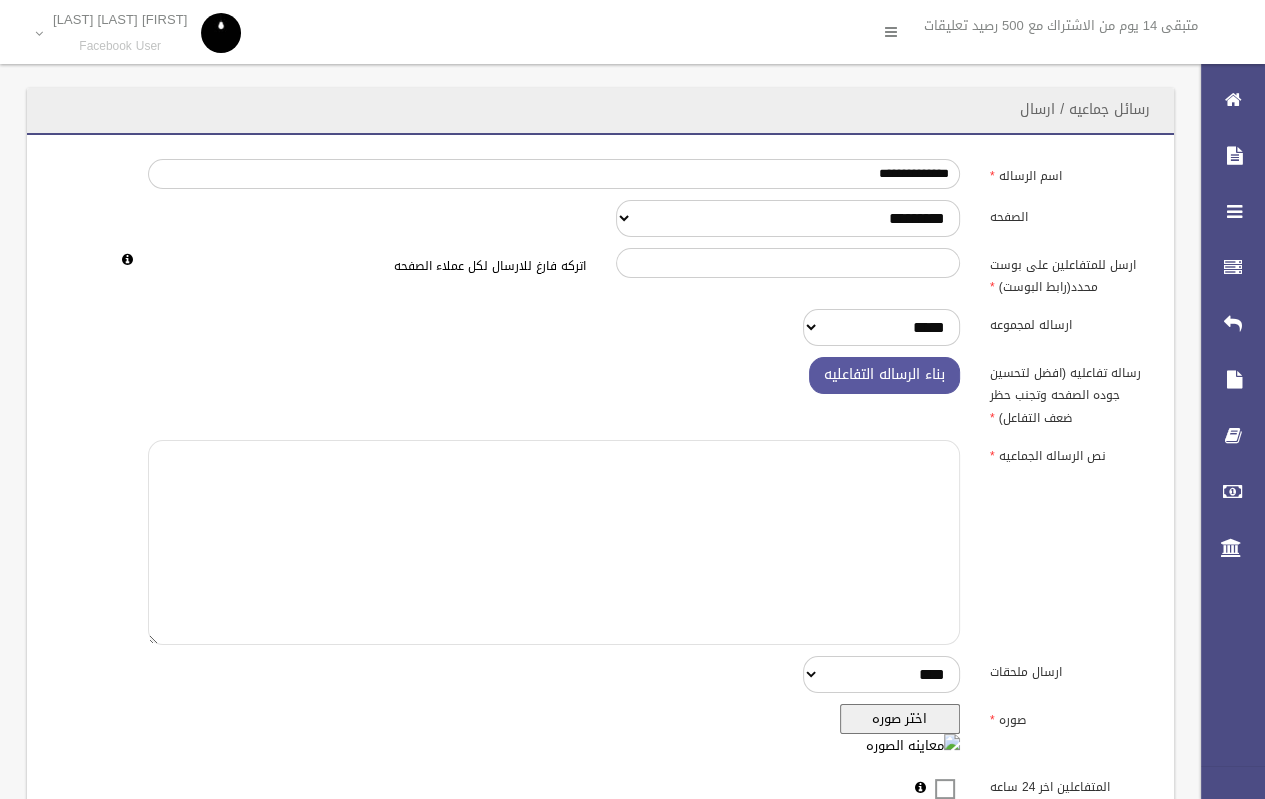 click at bounding box center (554, 542) 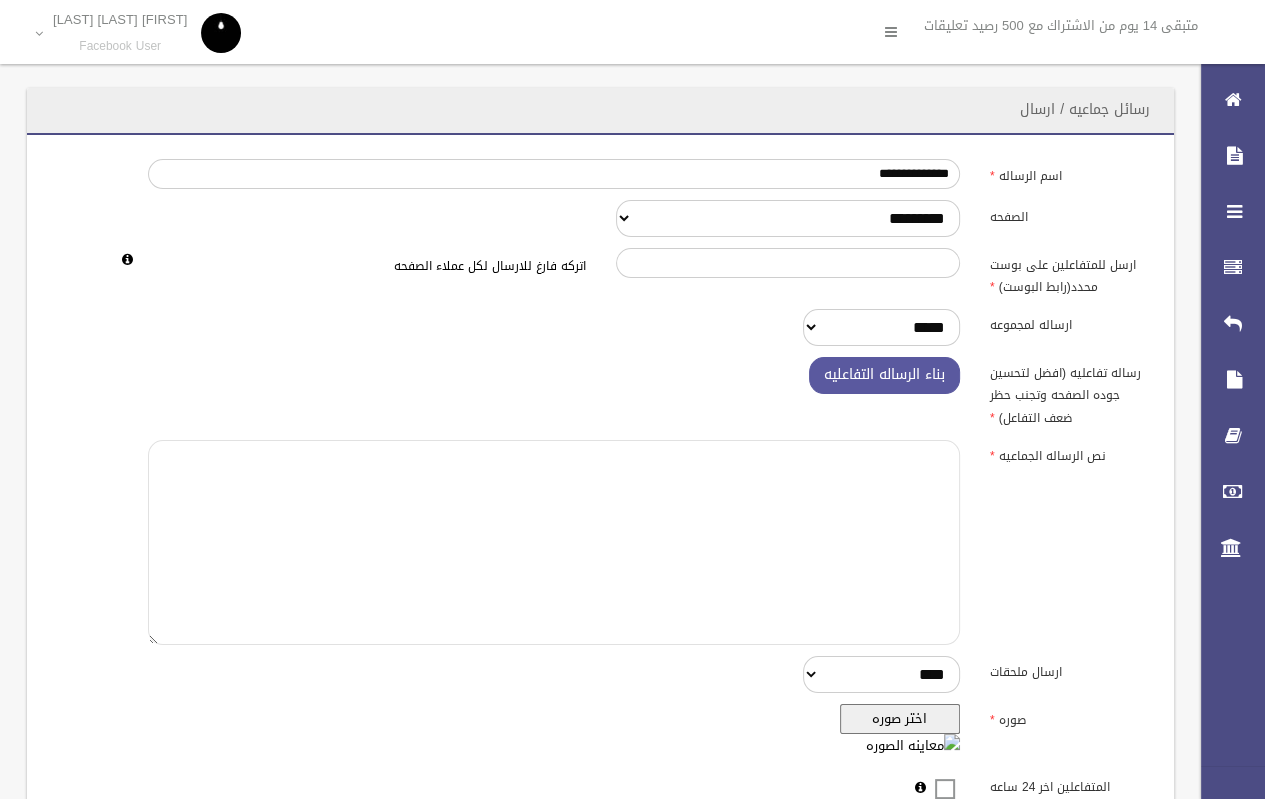 paste on "**********" 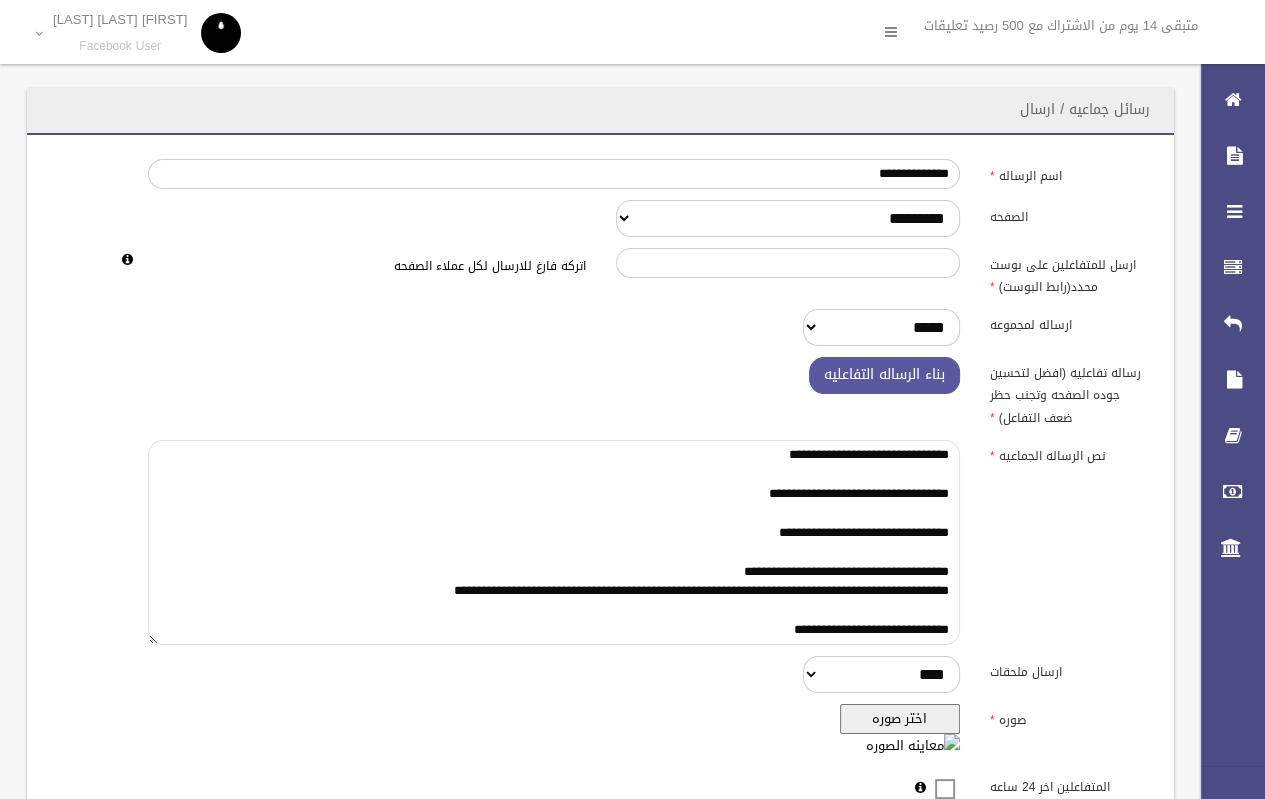 scroll, scrollTop: 37, scrollLeft: 0, axis: vertical 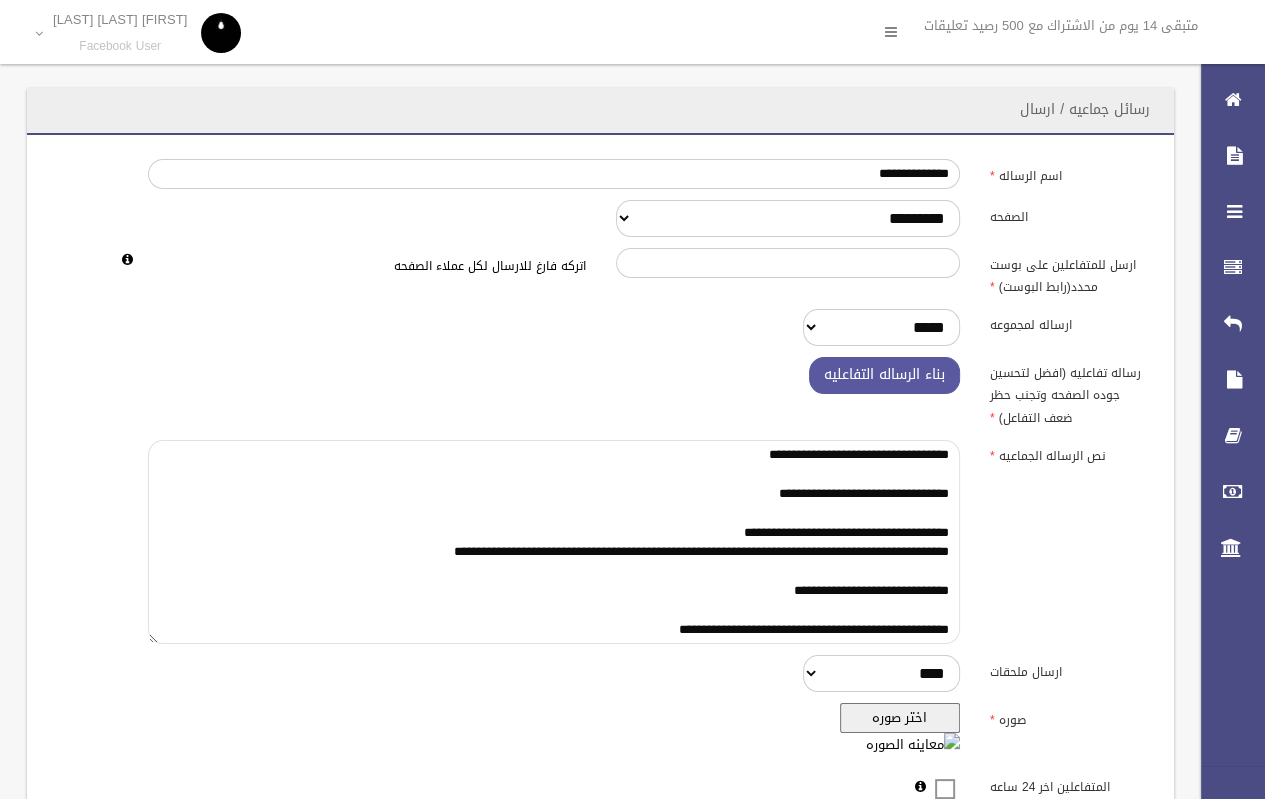 type on "**********" 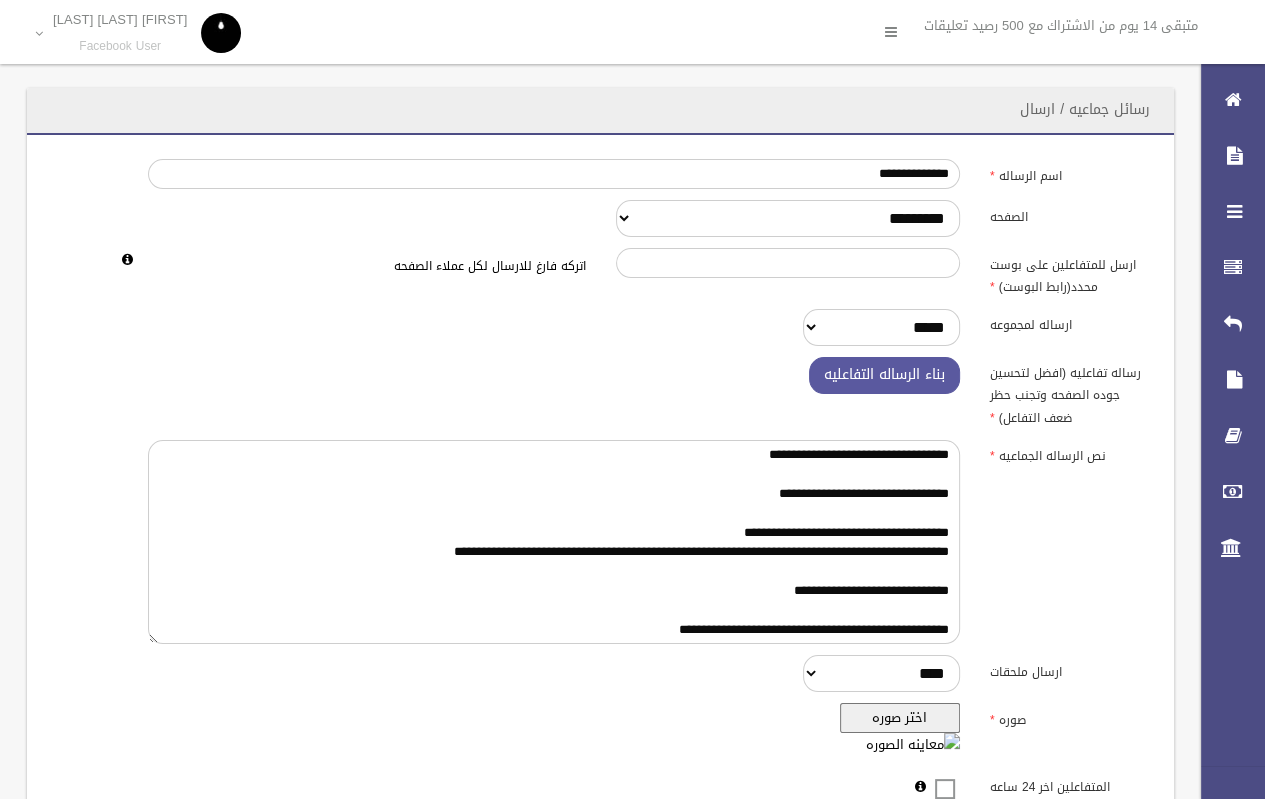 click on "اختر صوره" at bounding box center (900, 718) 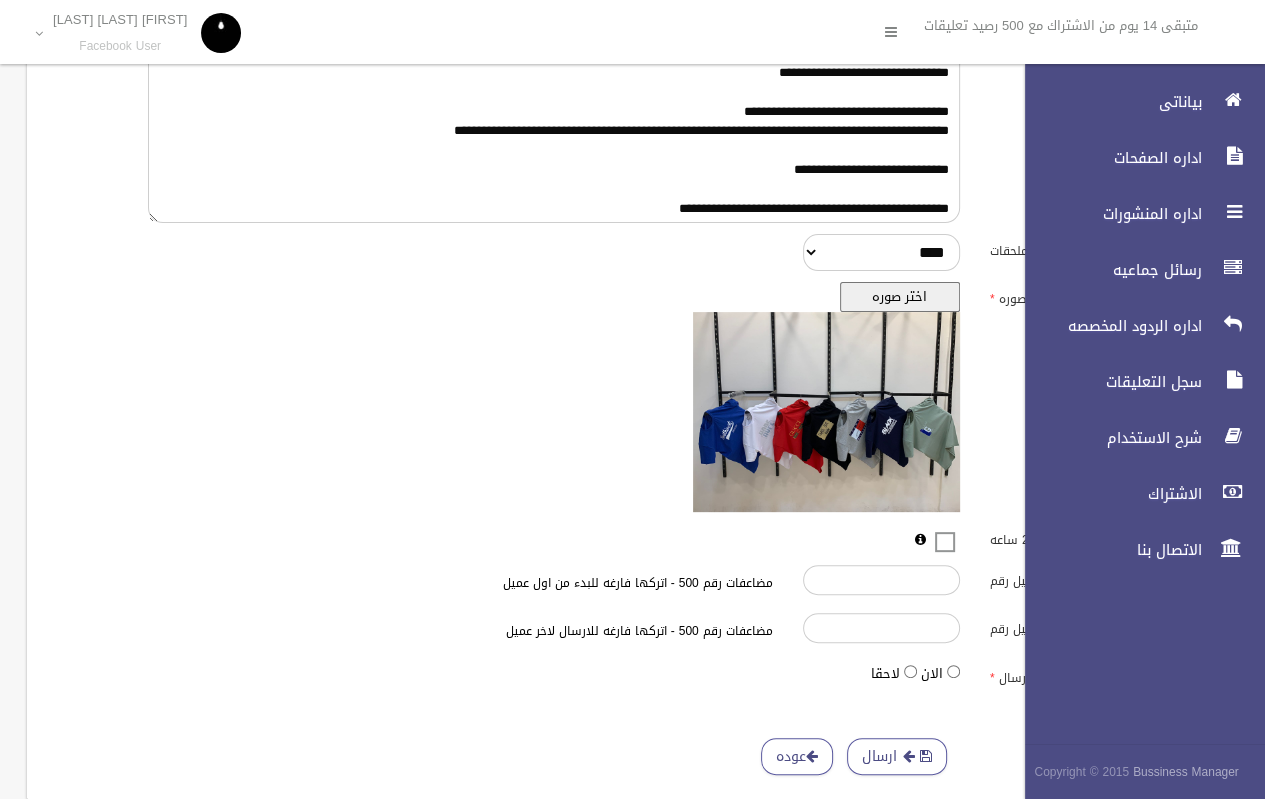scroll, scrollTop: 468, scrollLeft: 0, axis: vertical 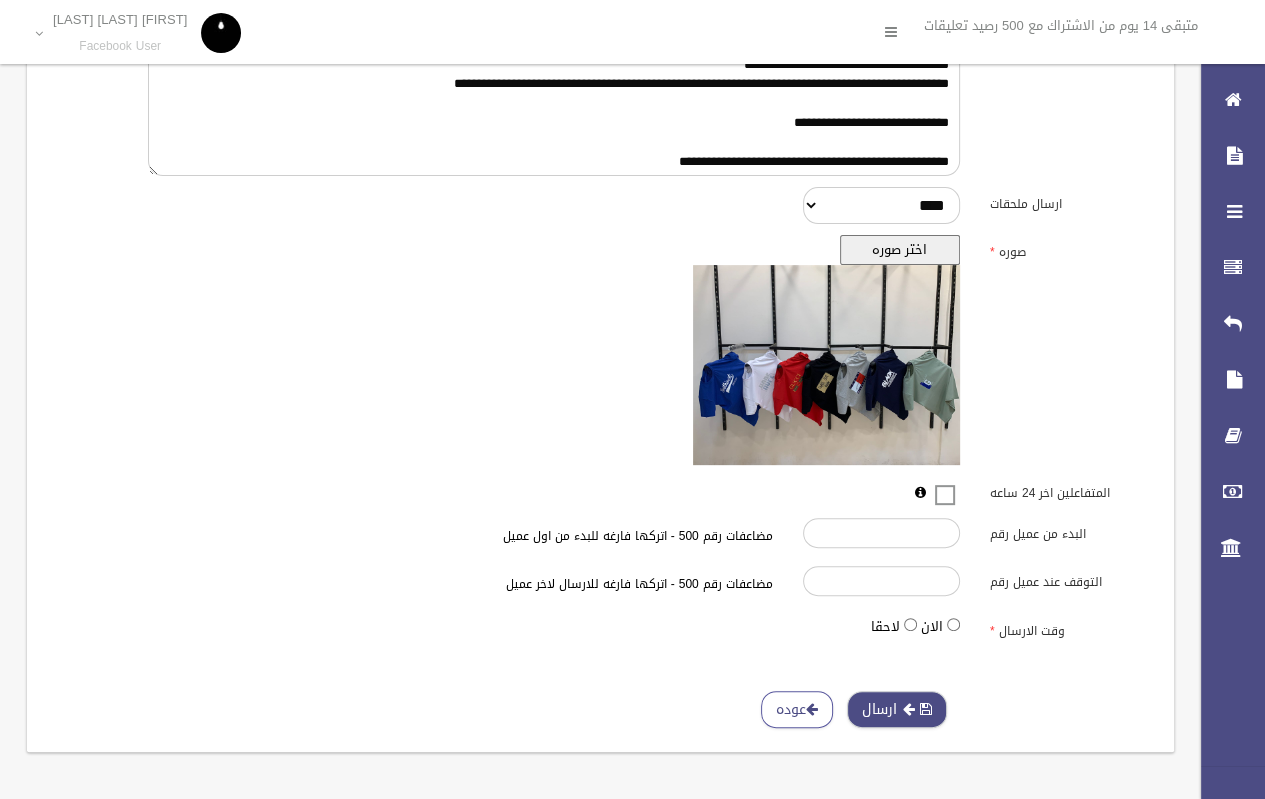 click on "ارسال" at bounding box center [897, 709] 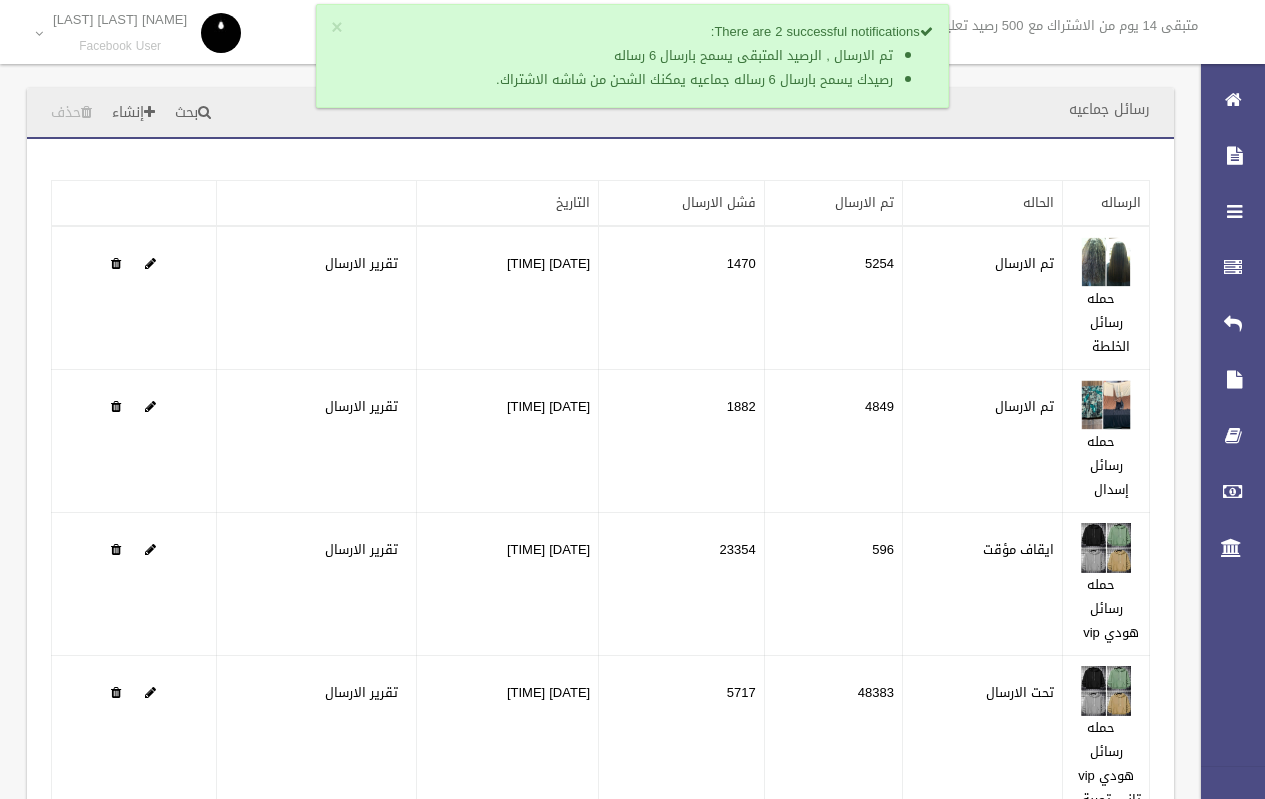 scroll, scrollTop: 0, scrollLeft: 0, axis: both 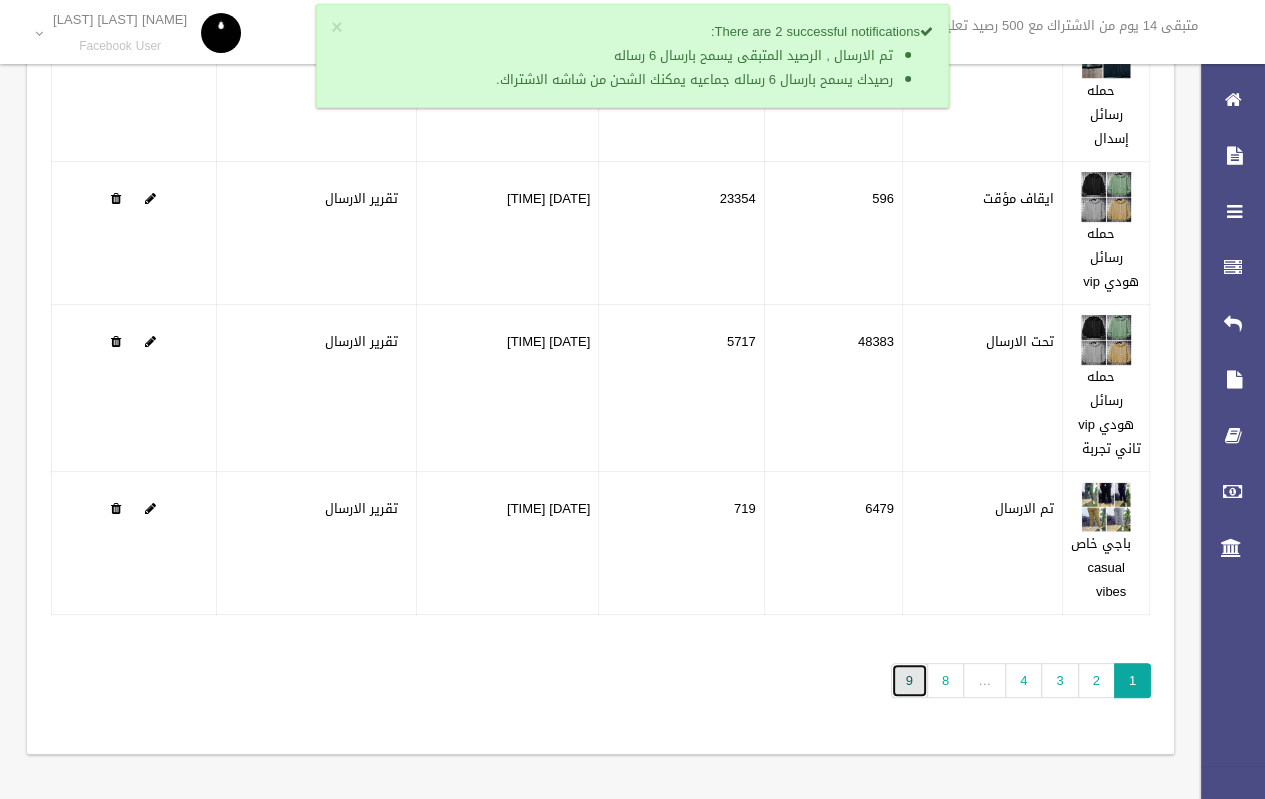 click on "9" at bounding box center (909, 680) 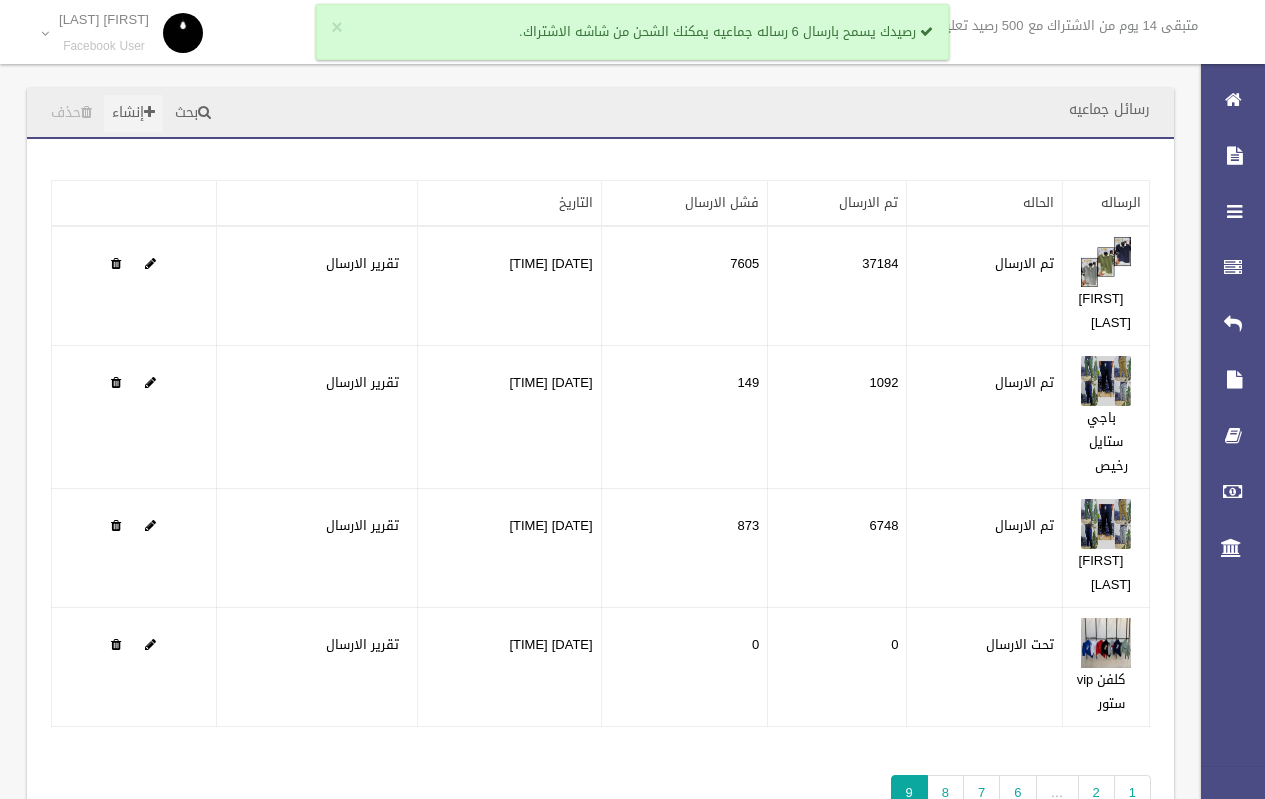 scroll, scrollTop: 0, scrollLeft: 0, axis: both 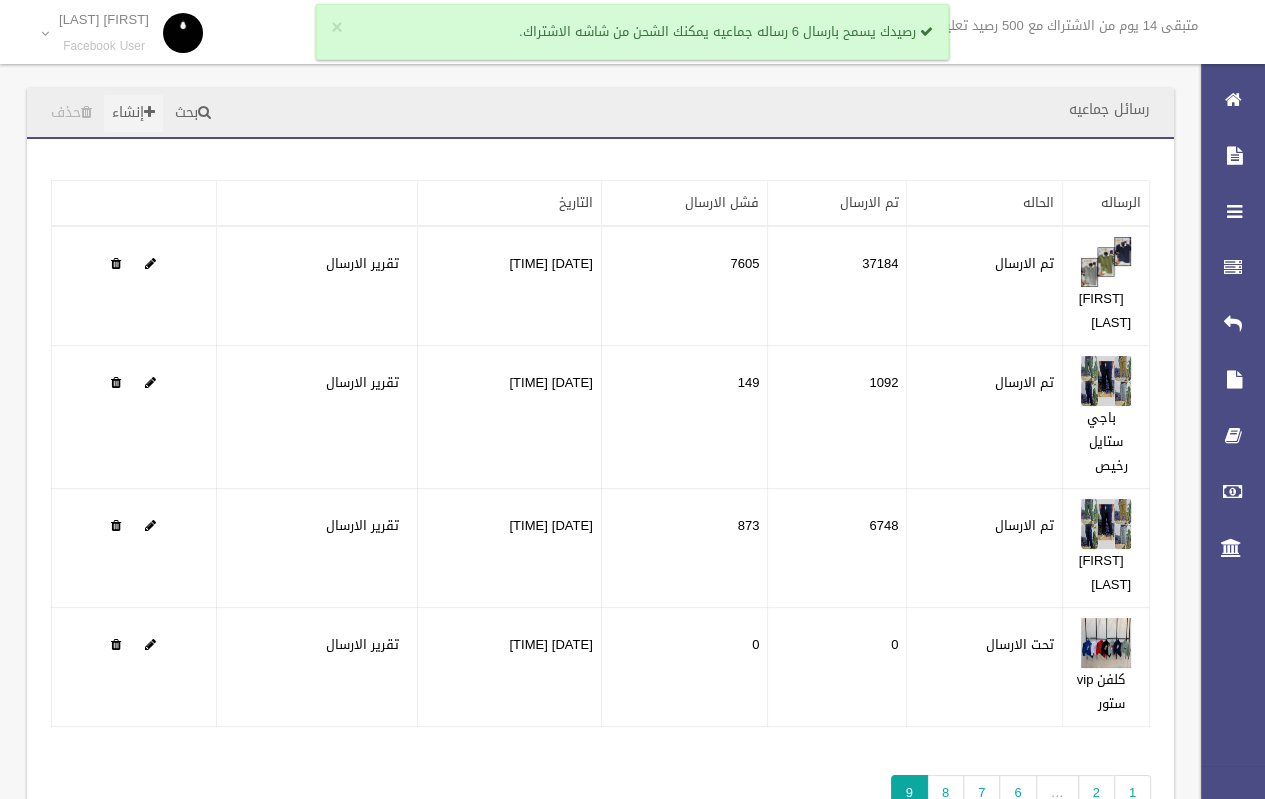 click on "إنشاء" at bounding box center (133, 113) 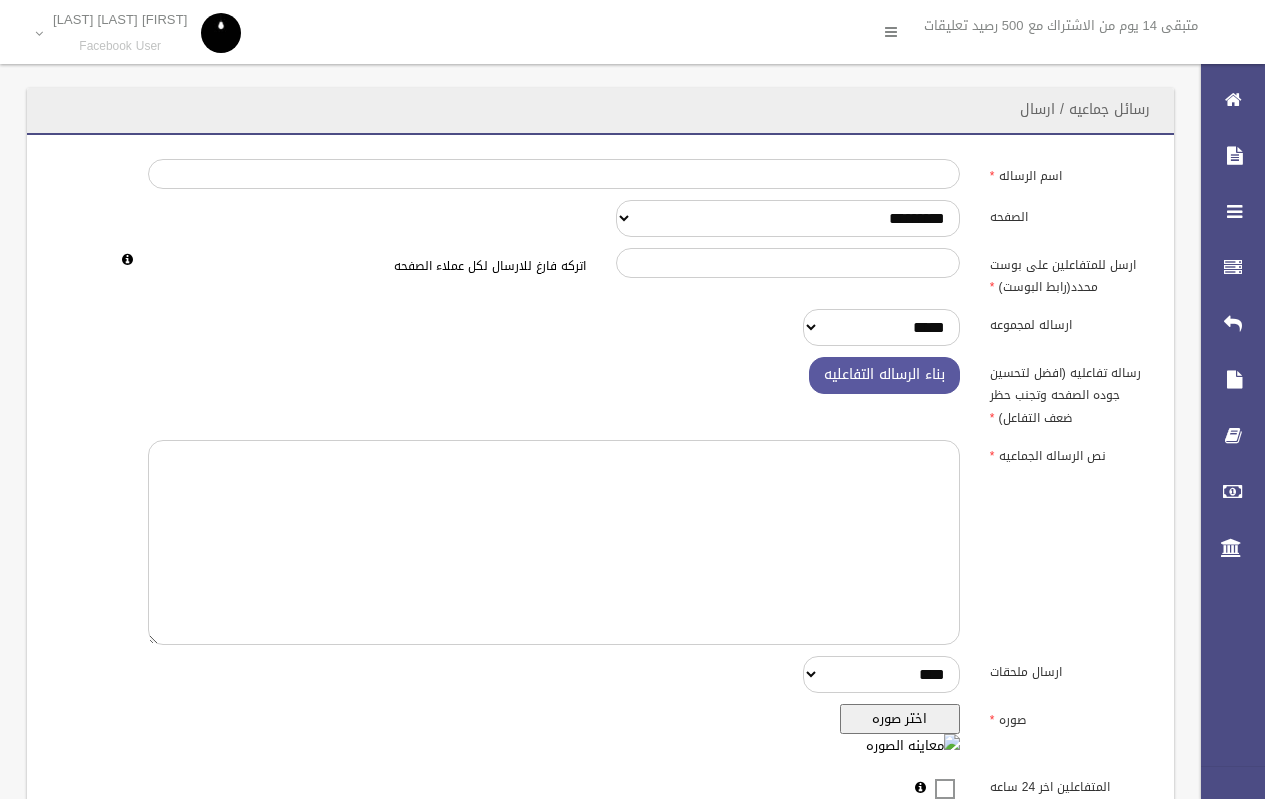 scroll, scrollTop: 0, scrollLeft: 0, axis: both 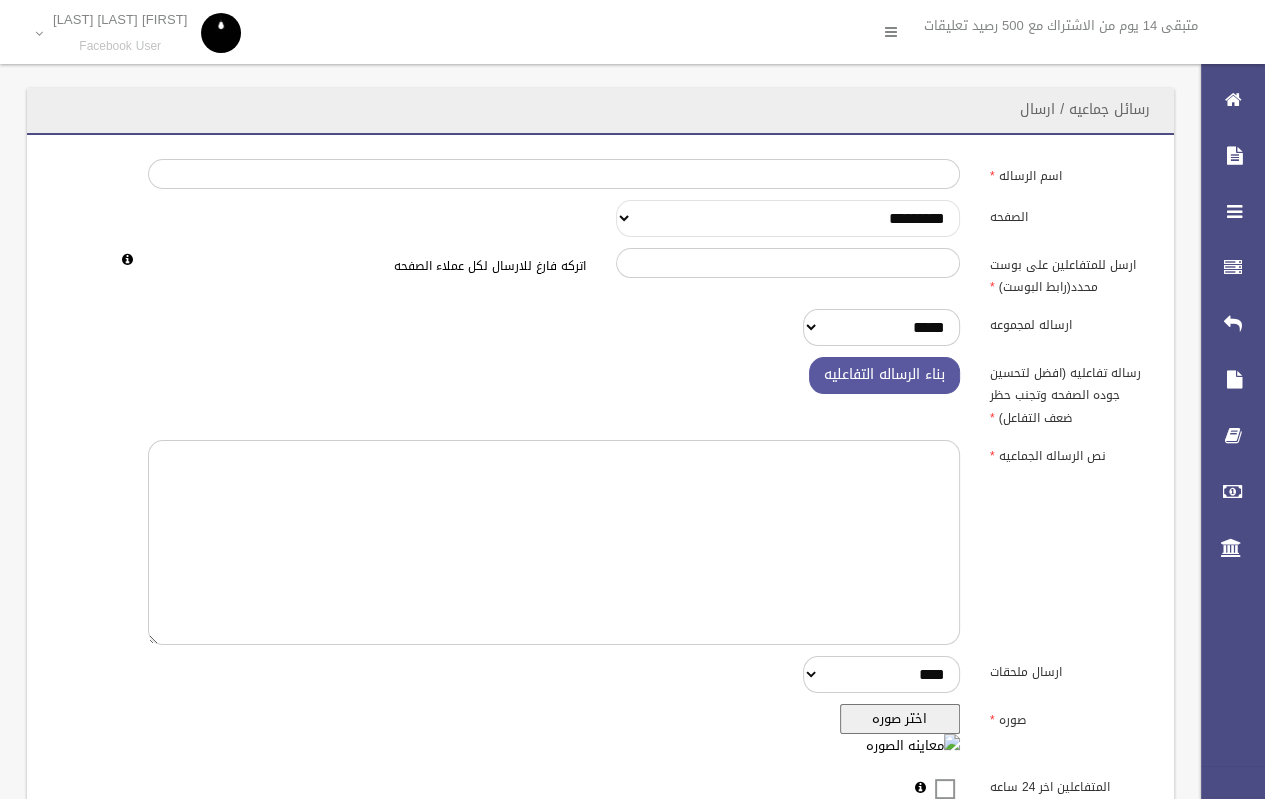 click on "**********" at bounding box center [788, 218] 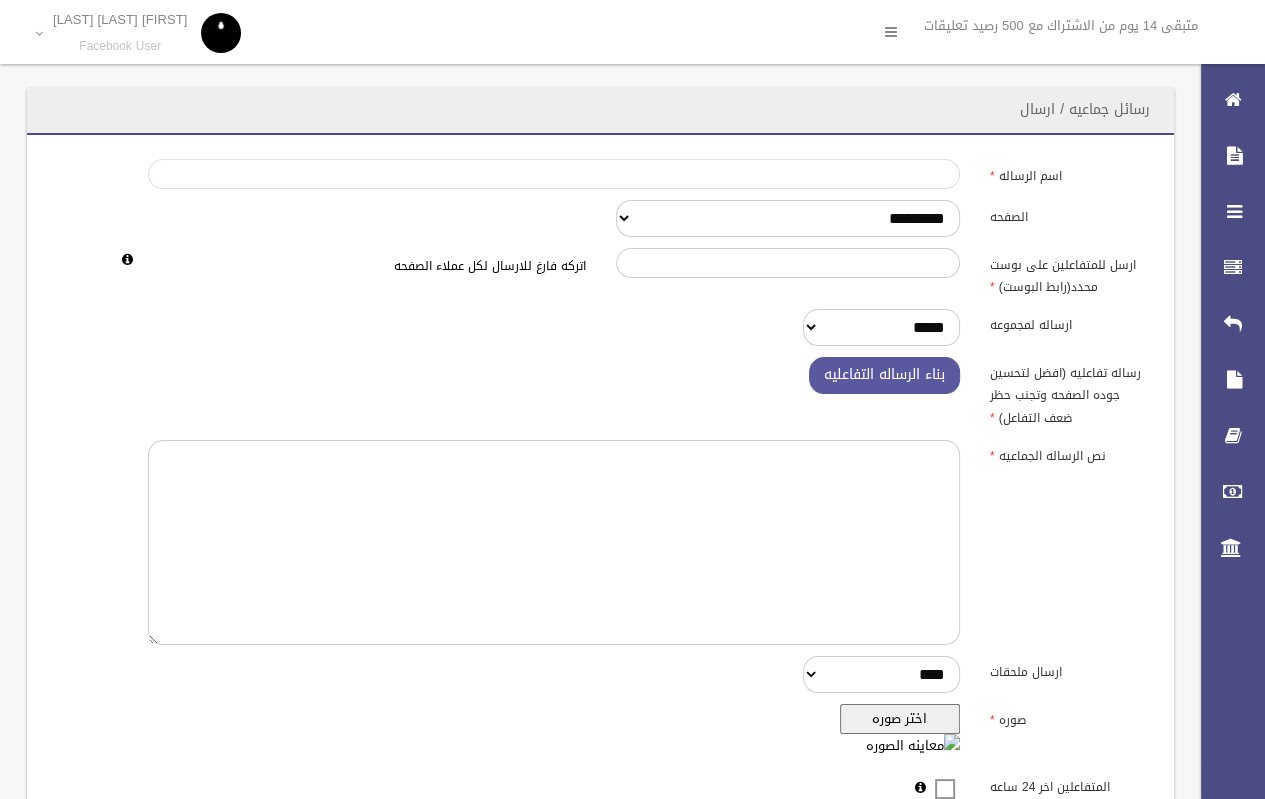 click on "اسم الرساله" at bounding box center (554, 174) 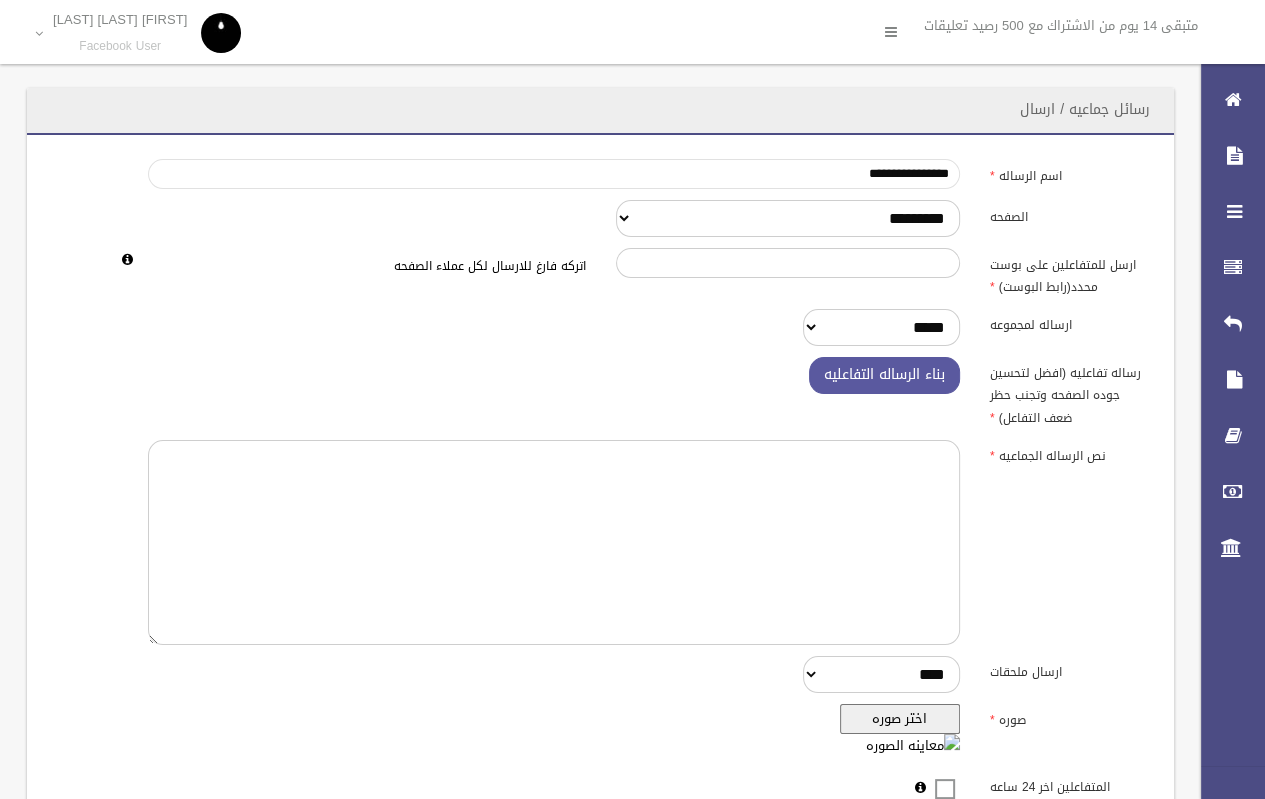 type on "**********" 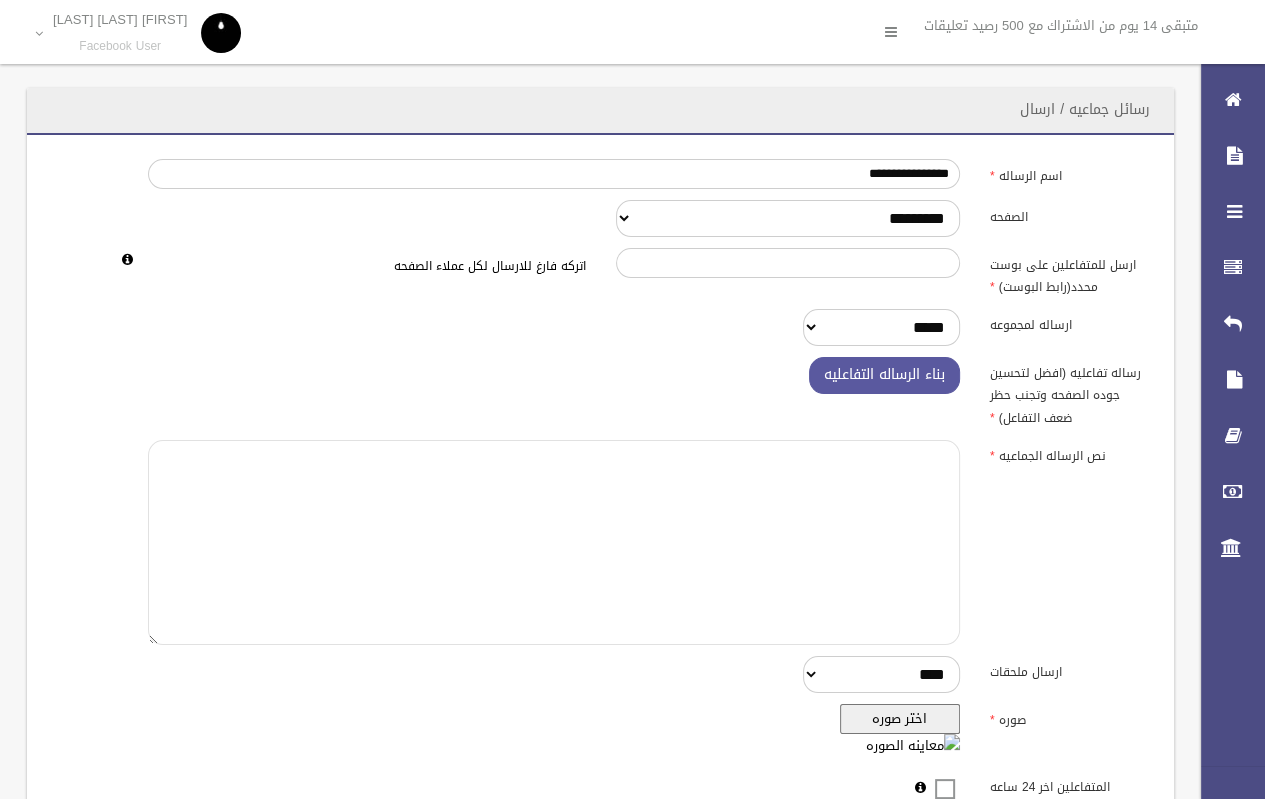 click at bounding box center [554, 542] 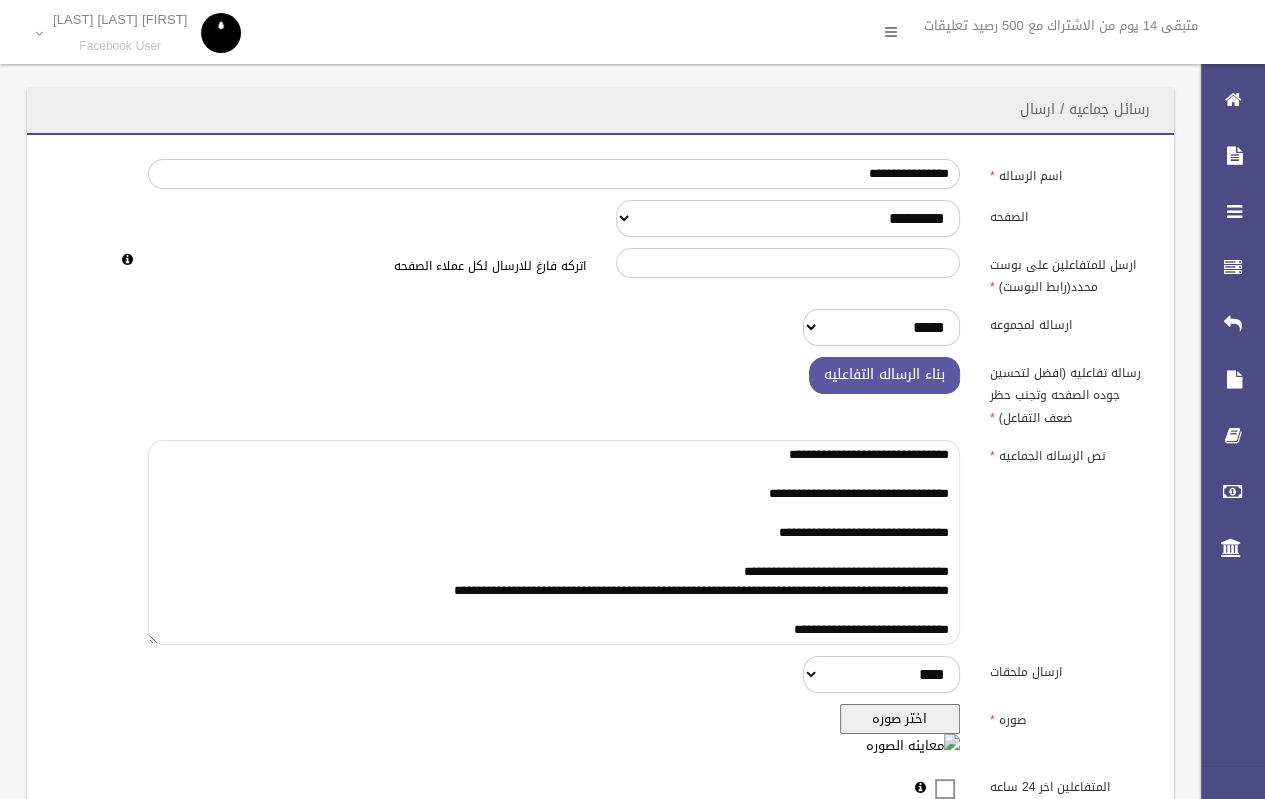 scroll, scrollTop: 37, scrollLeft: 0, axis: vertical 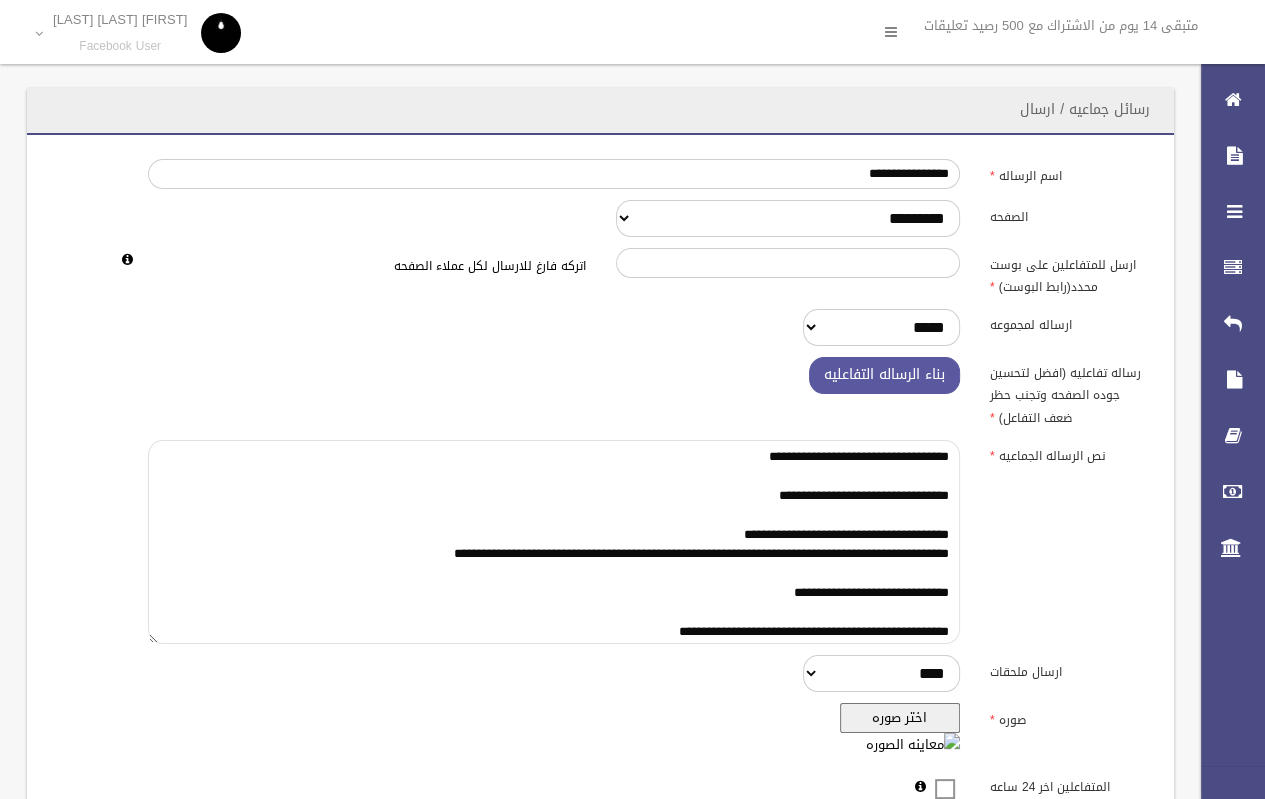type on "**********" 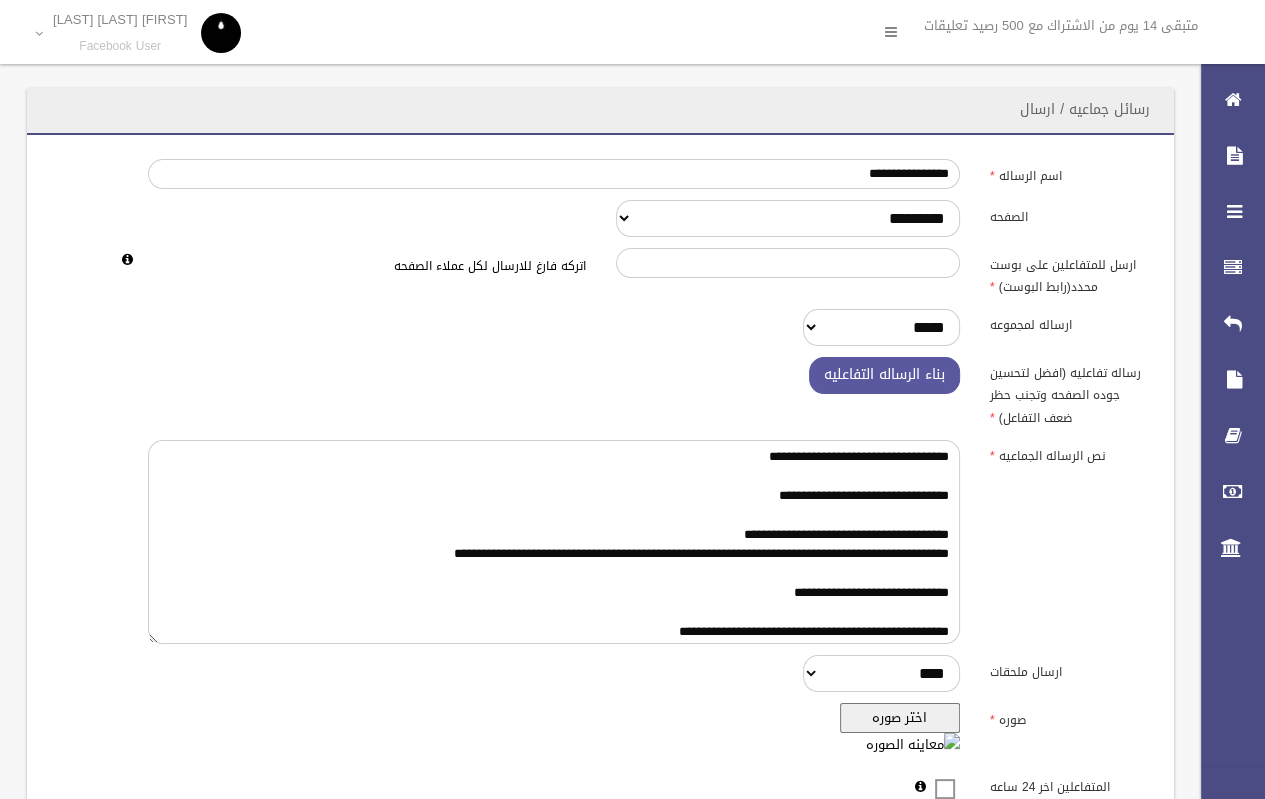 drag, startPoint x: 459, startPoint y: 385, endPoint x: 564, endPoint y: 443, distance: 119.954155 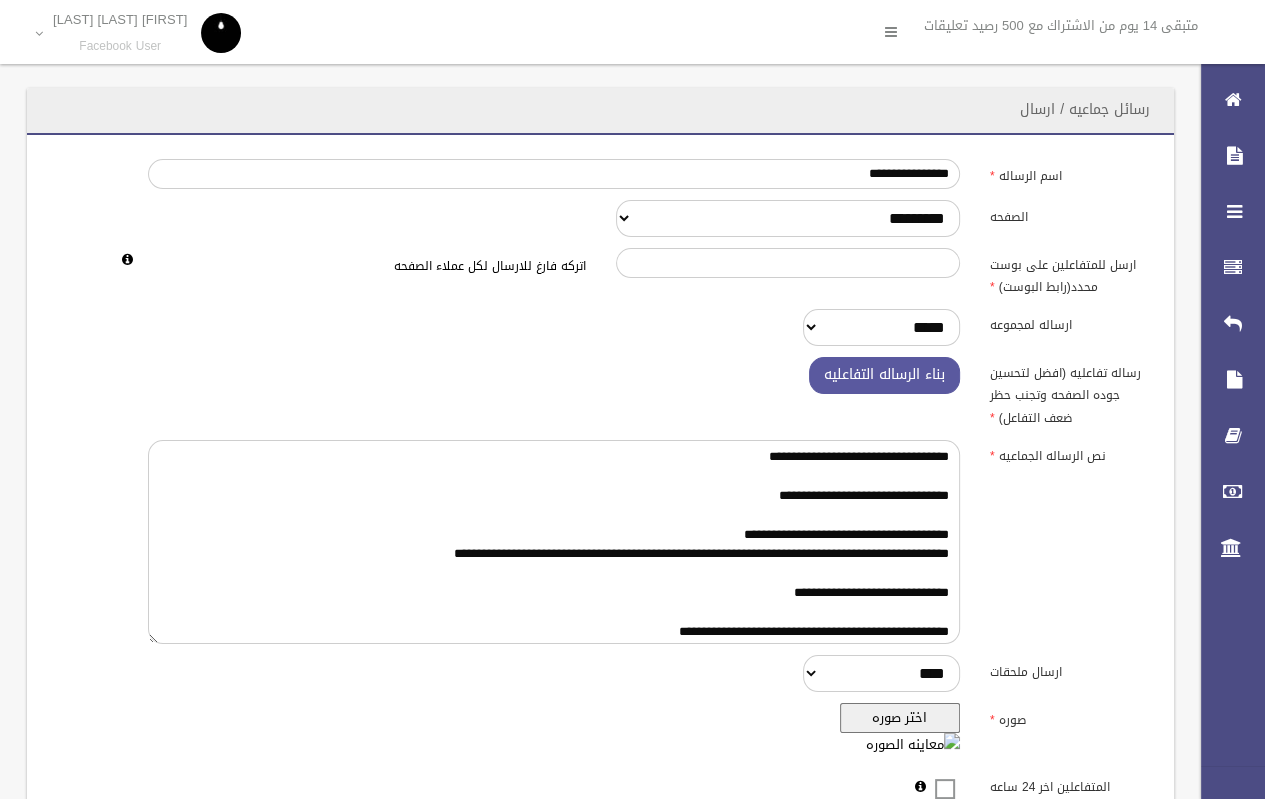 click on "بناء الرساله التفاعليه" at bounding box center (554, 375) 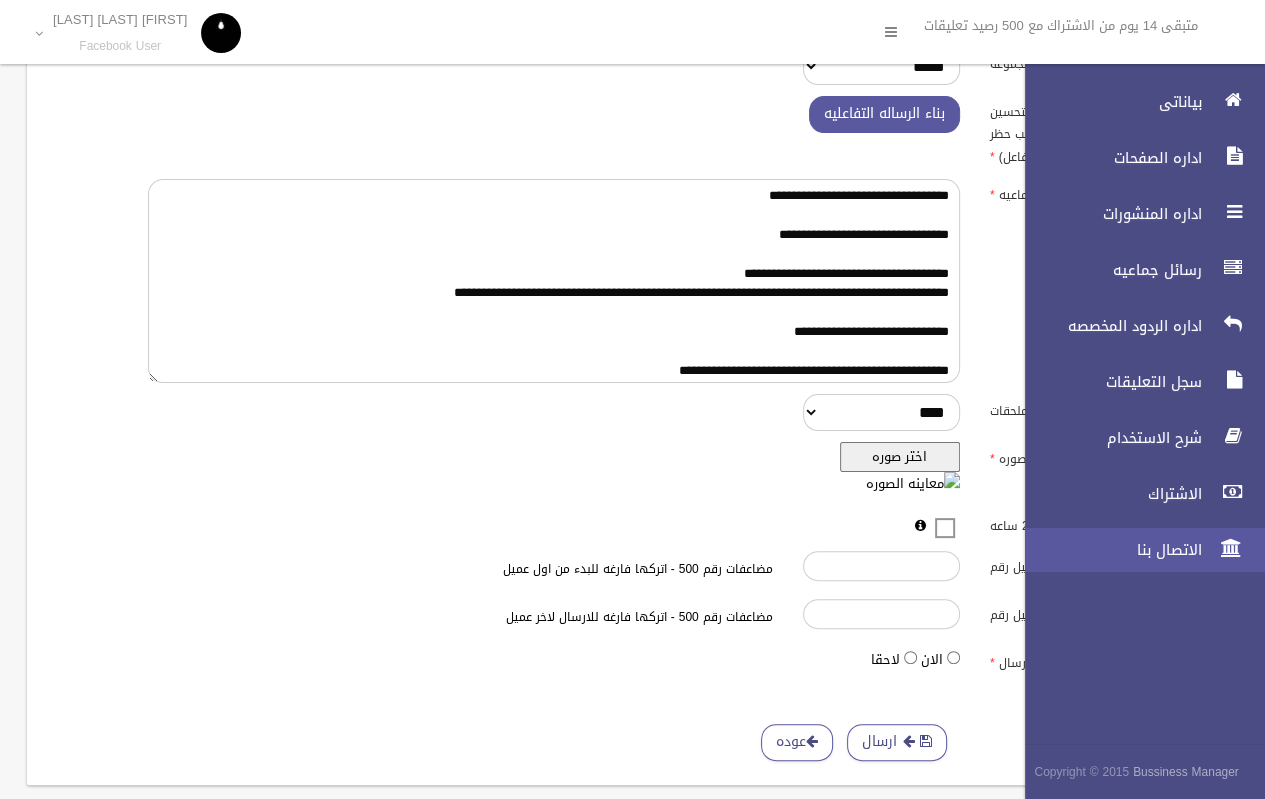 scroll, scrollTop: 263, scrollLeft: 0, axis: vertical 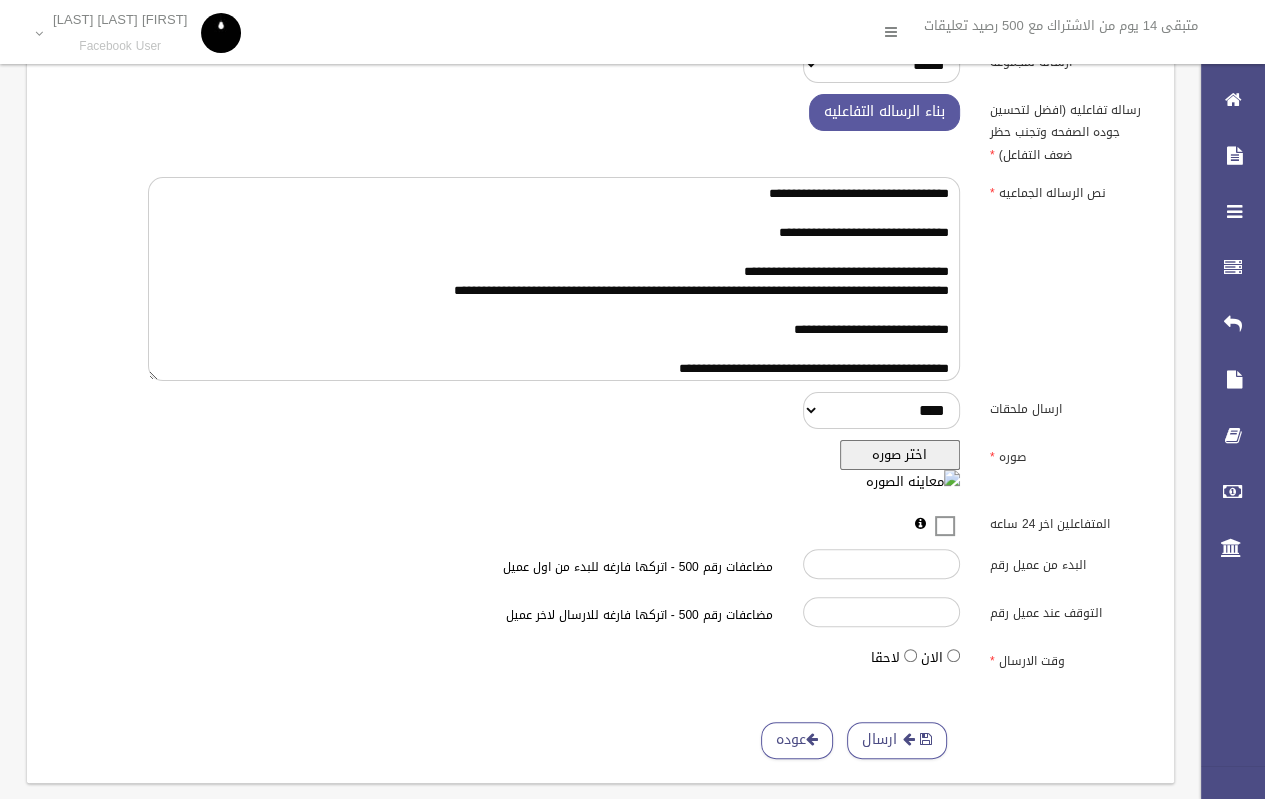 click on "اختر صوره" at bounding box center (900, 455) 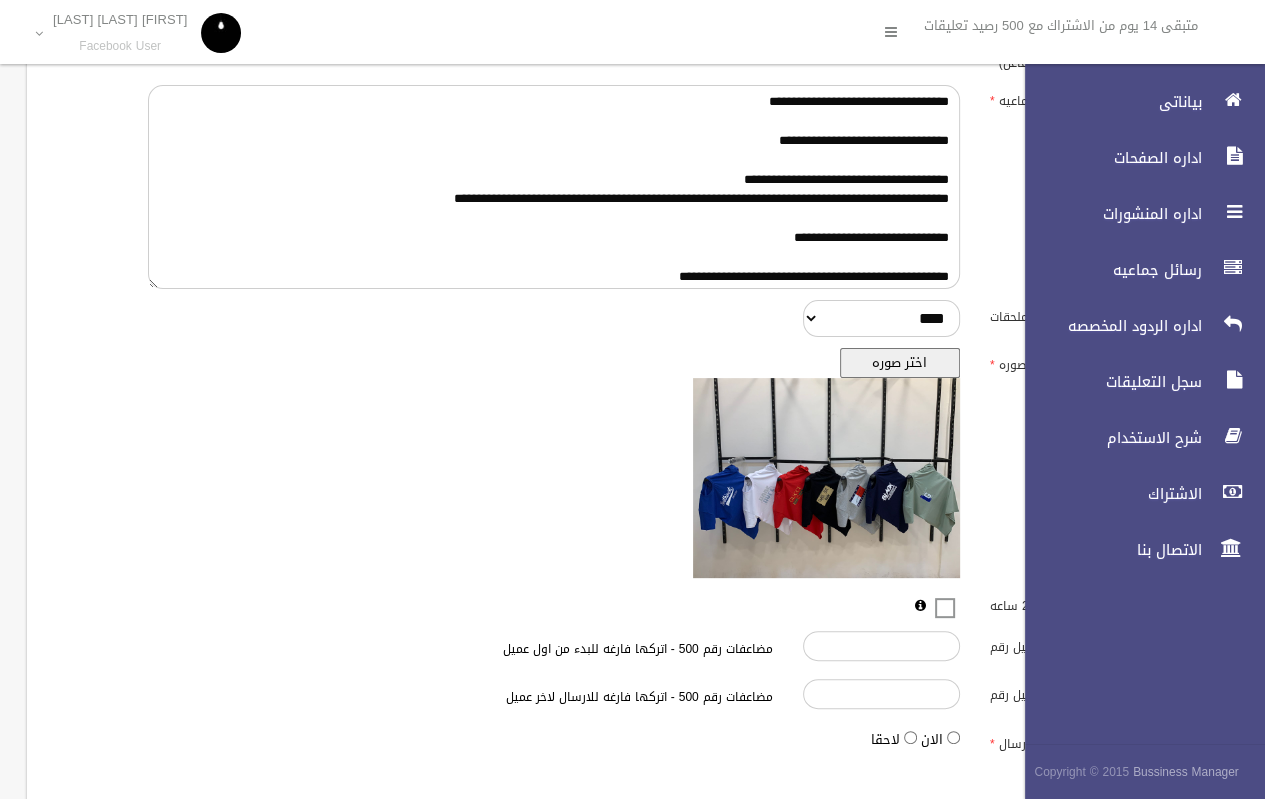 scroll, scrollTop: 468, scrollLeft: 0, axis: vertical 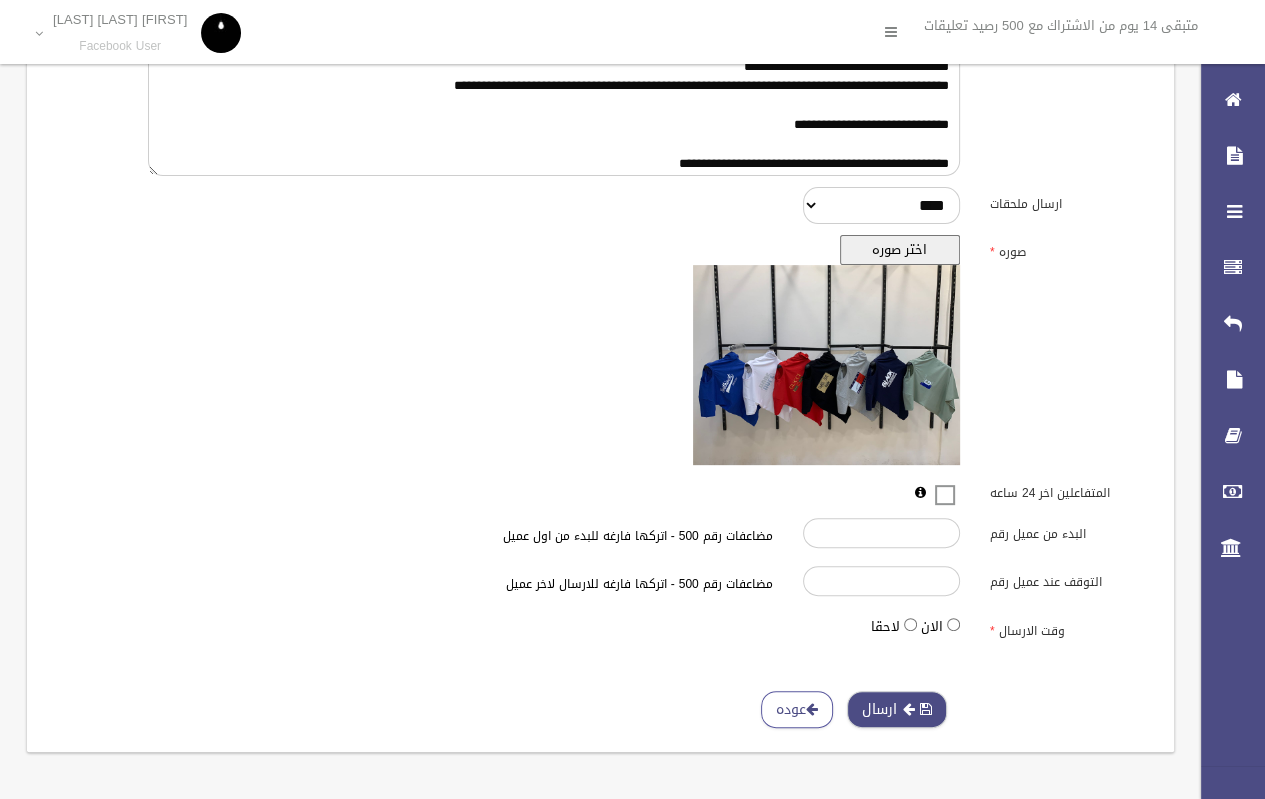 click on "ارسال" at bounding box center [897, 709] 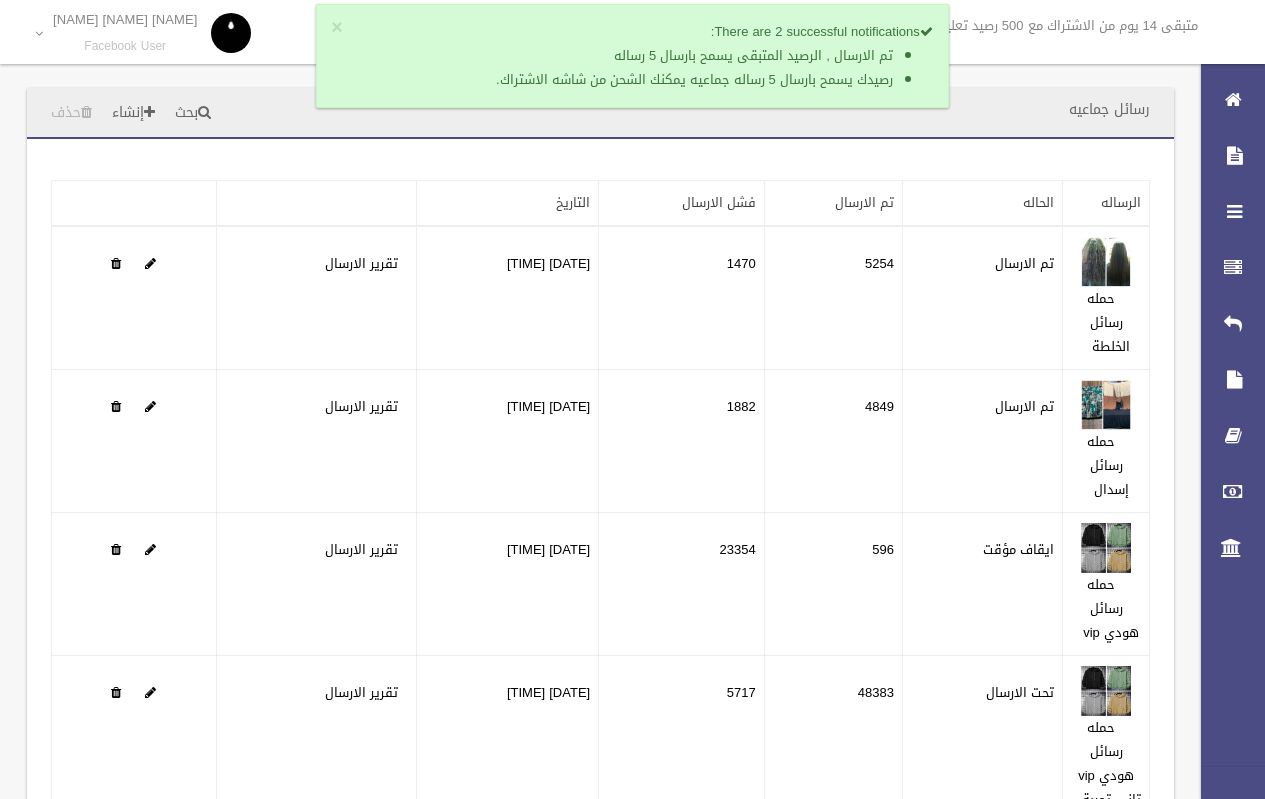 scroll, scrollTop: 0, scrollLeft: 0, axis: both 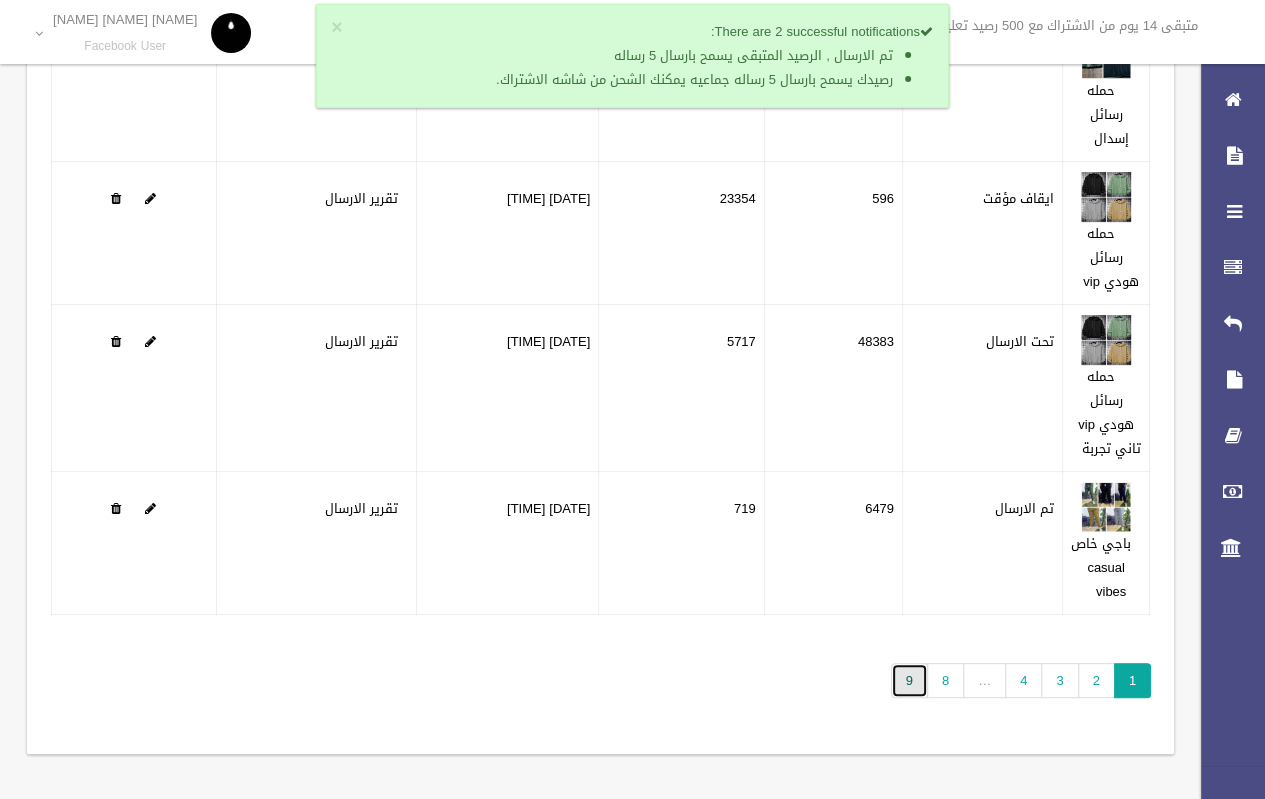 click on "9" at bounding box center (909, 680) 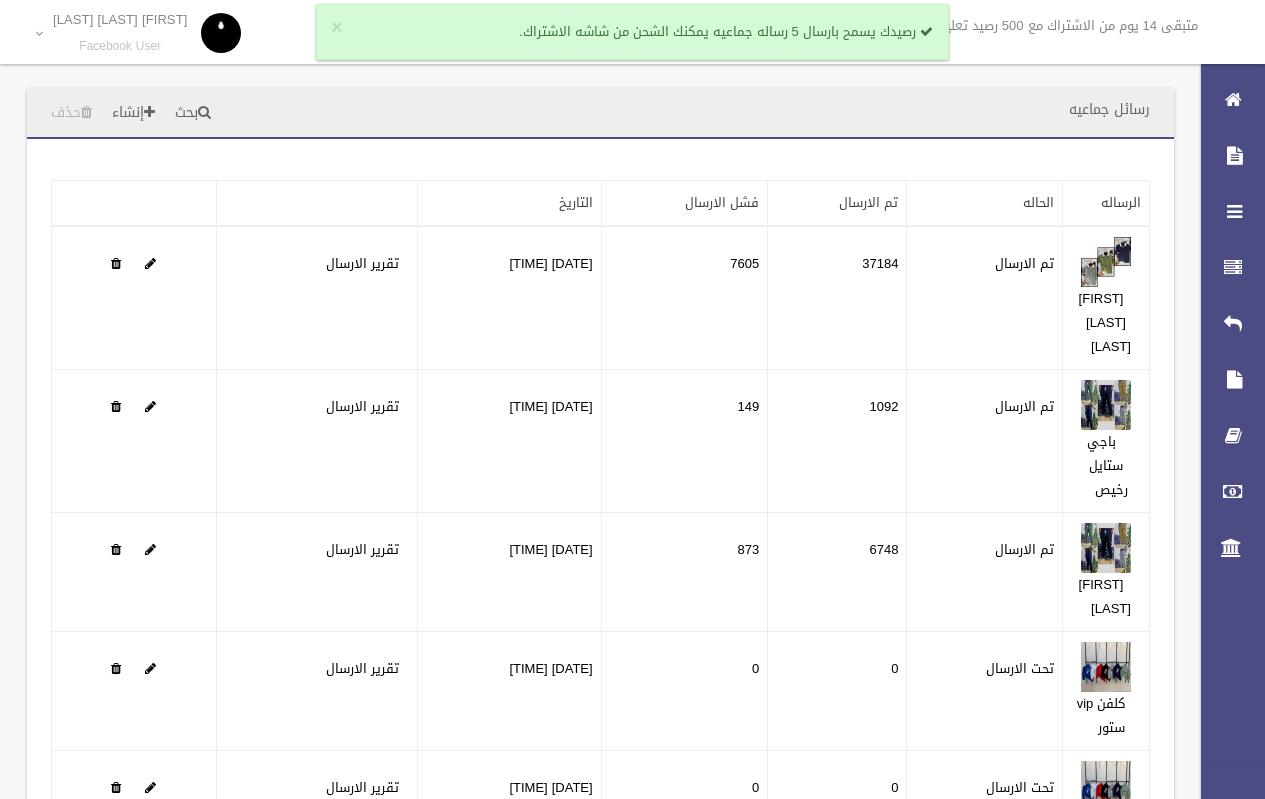 scroll, scrollTop: 0, scrollLeft: 0, axis: both 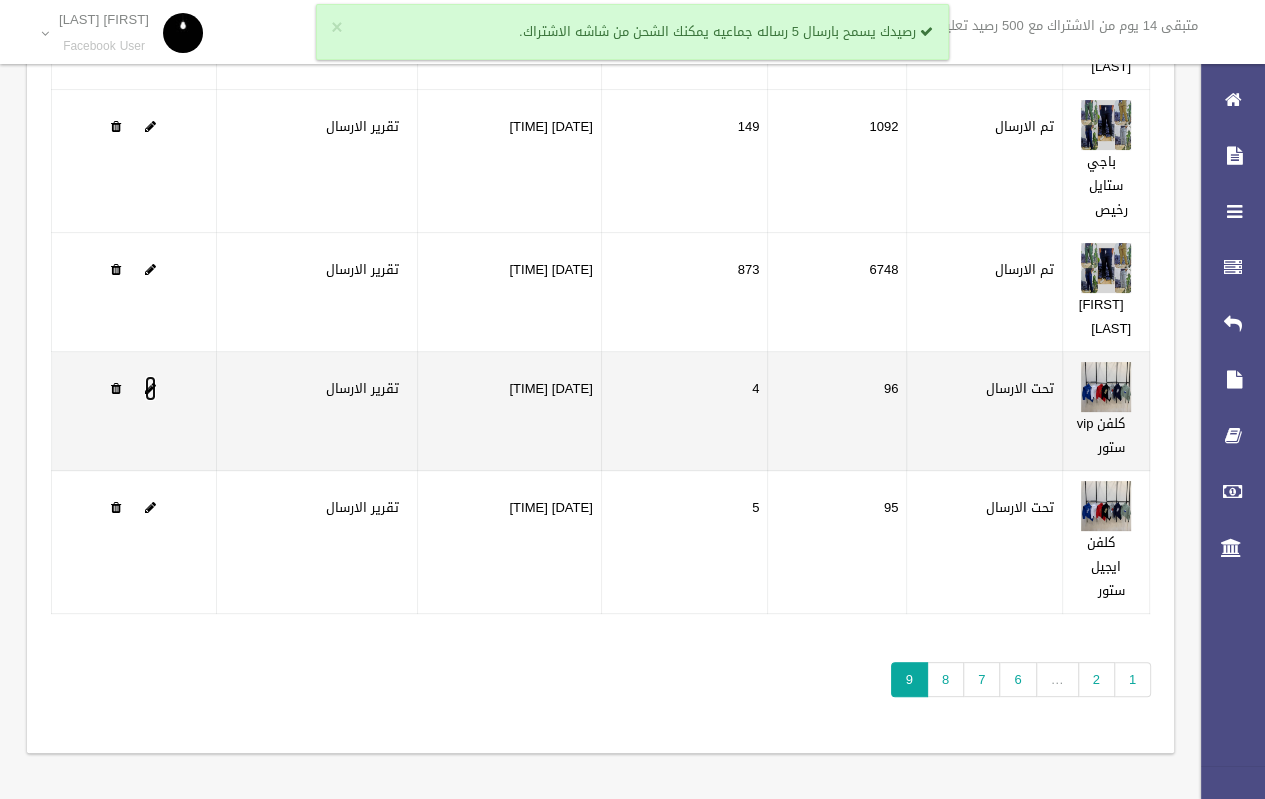 click at bounding box center (150, 388) 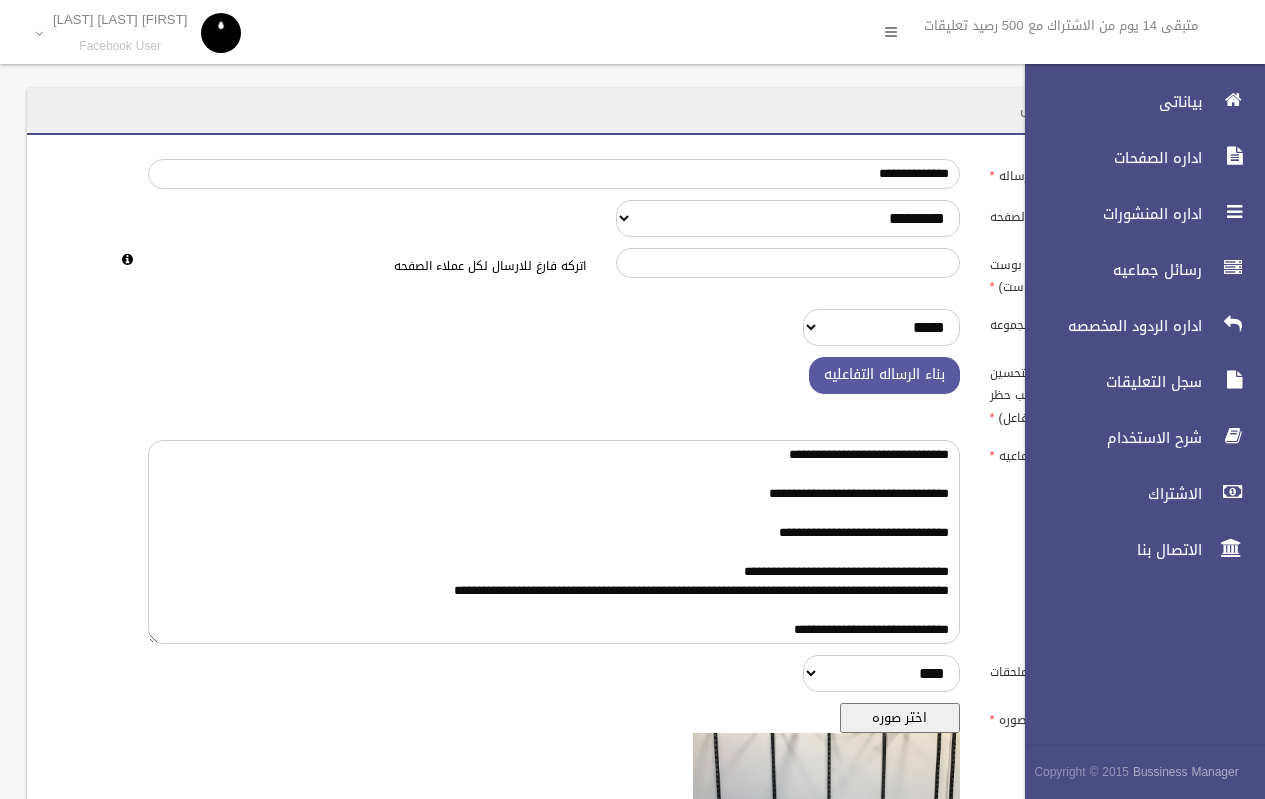 scroll, scrollTop: 0, scrollLeft: 0, axis: both 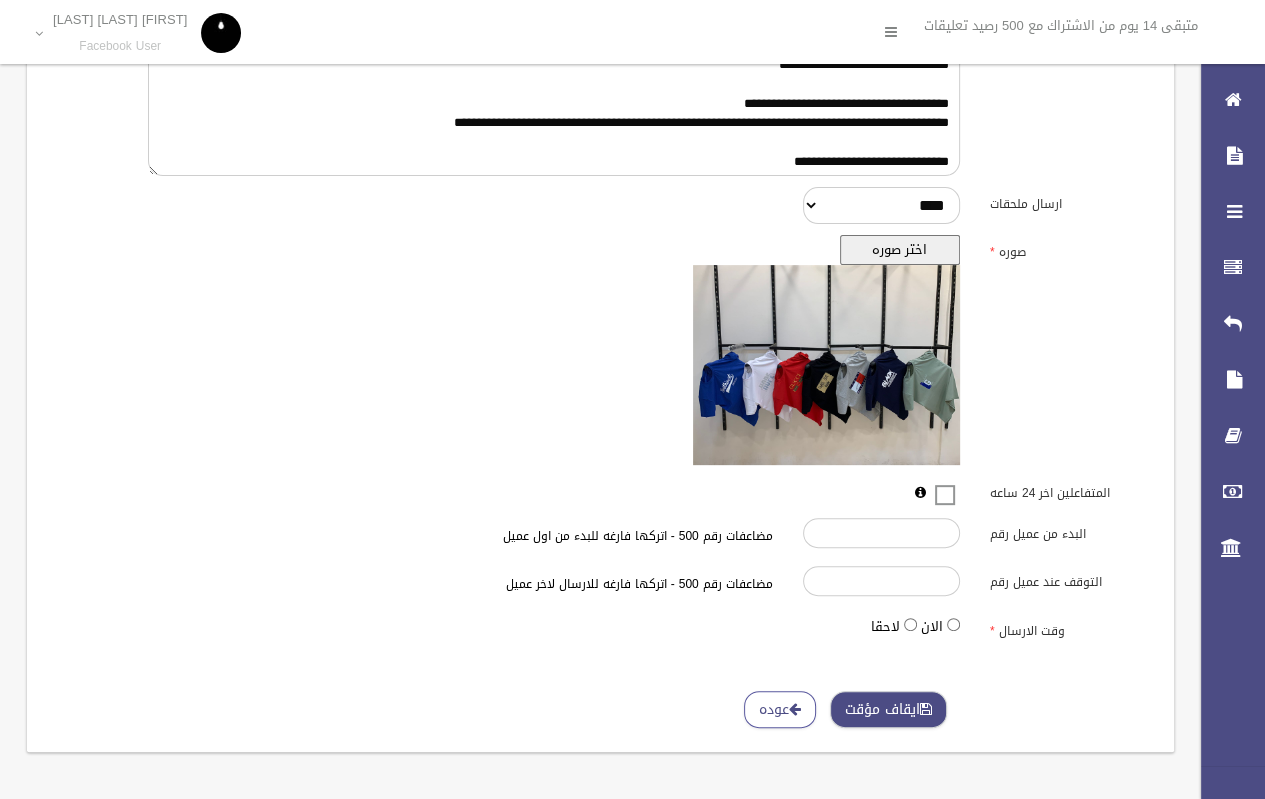 click on "ايقاف مؤقت" at bounding box center (888, 709) 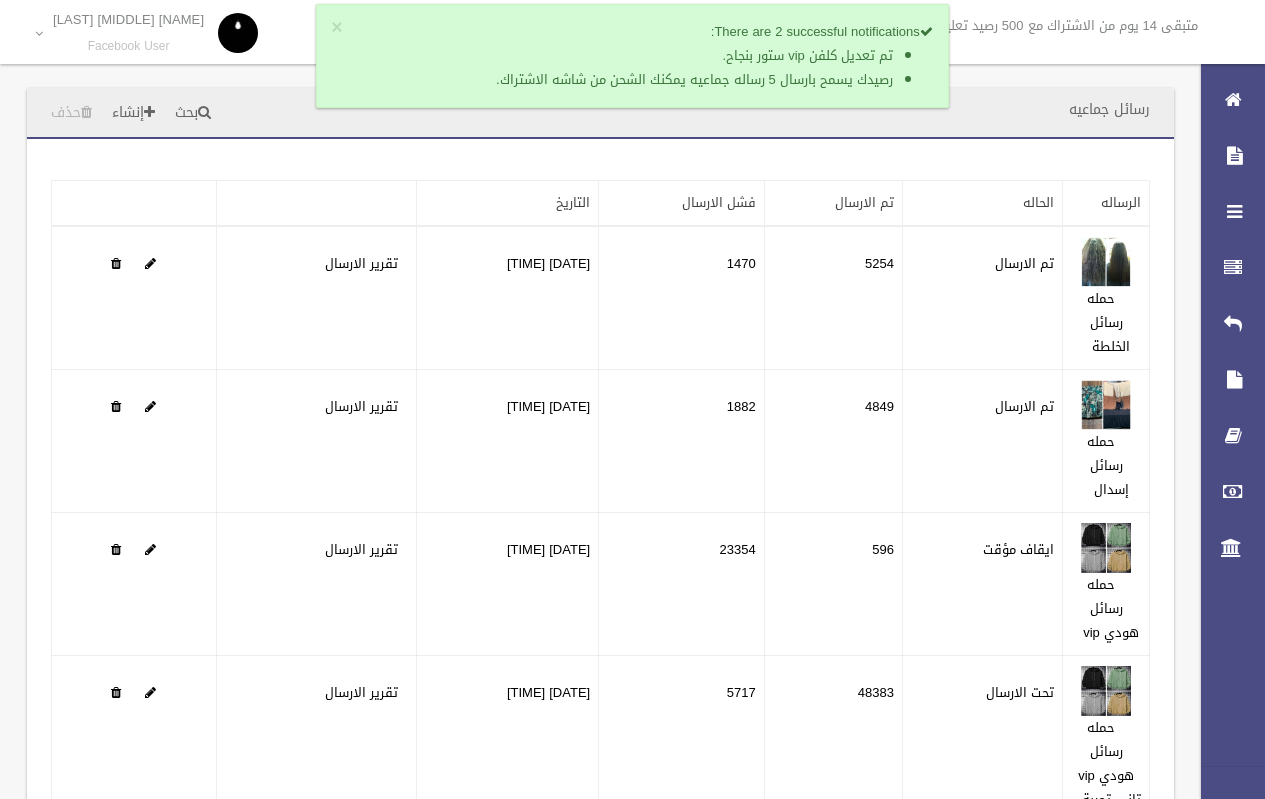 scroll, scrollTop: 0, scrollLeft: 0, axis: both 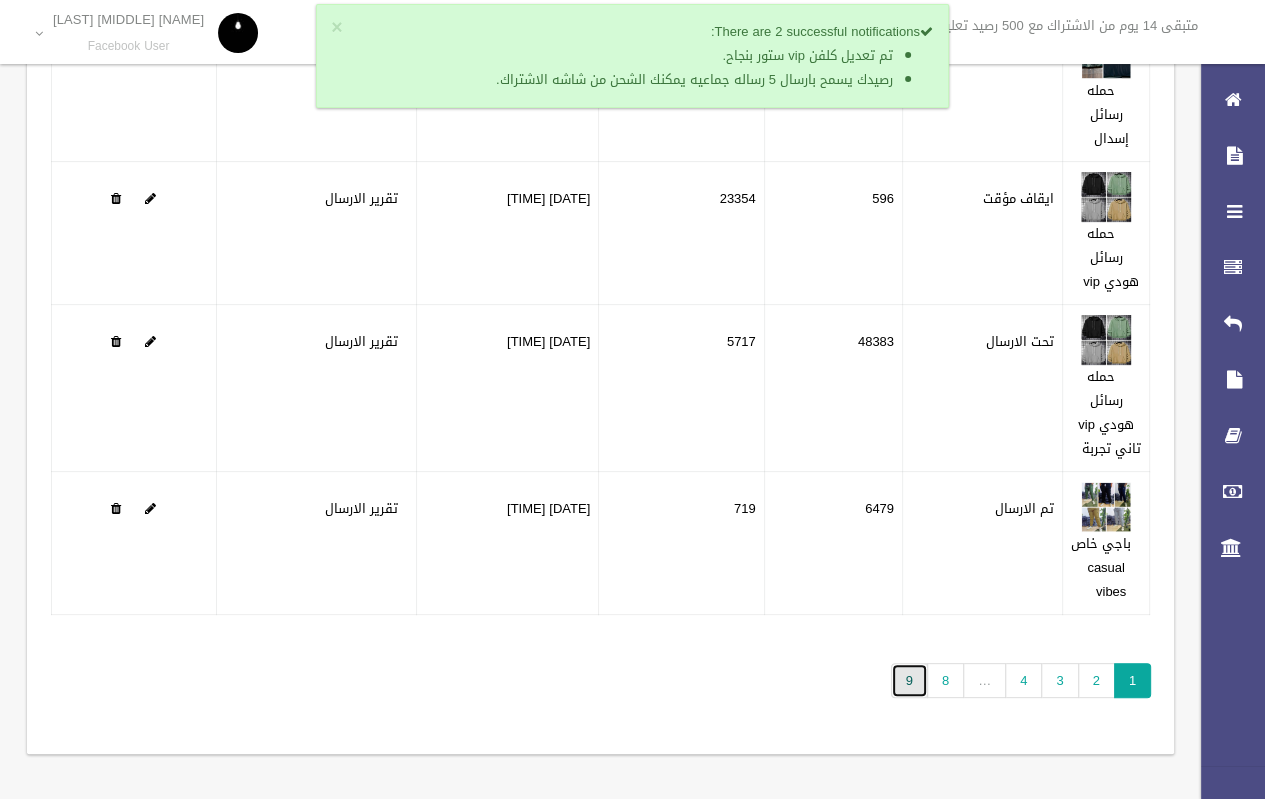 click on "9" at bounding box center [909, 680] 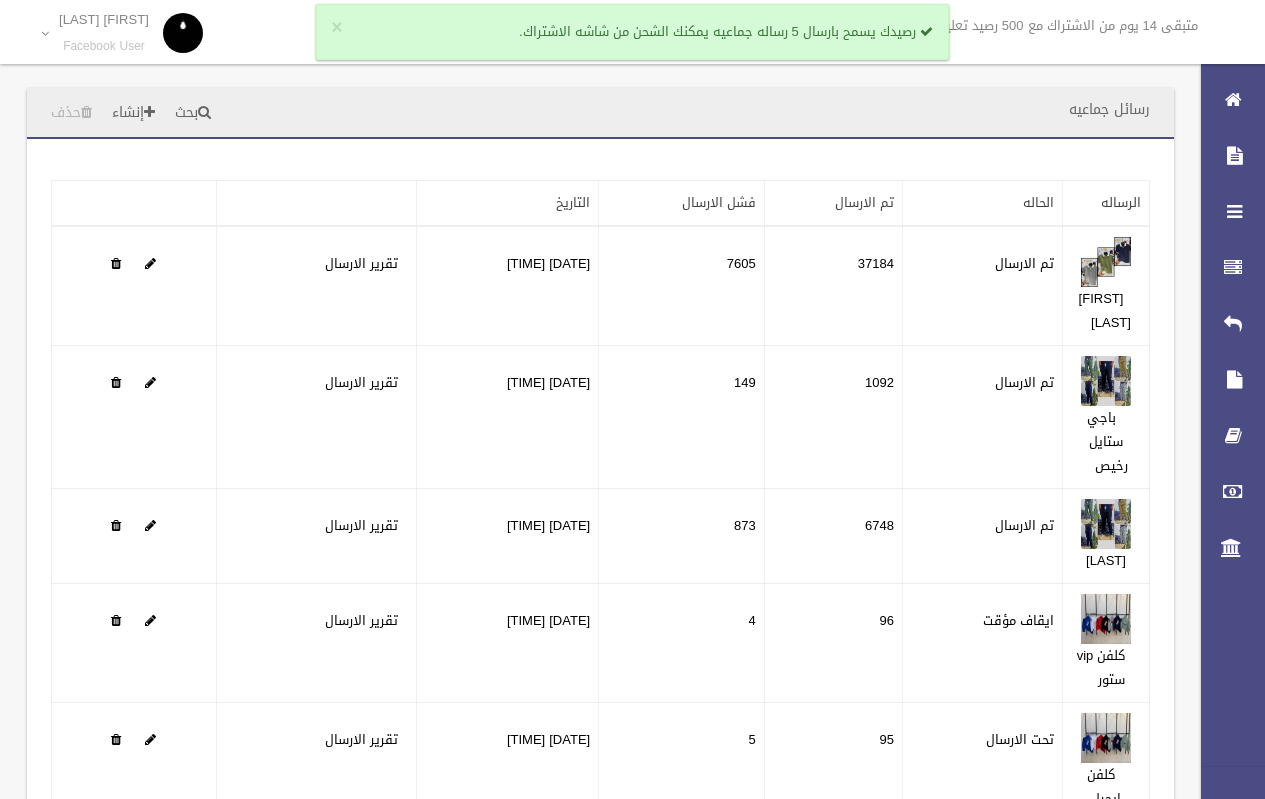 scroll, scrollTop: 0, scrollLeft: 0, axis: both 